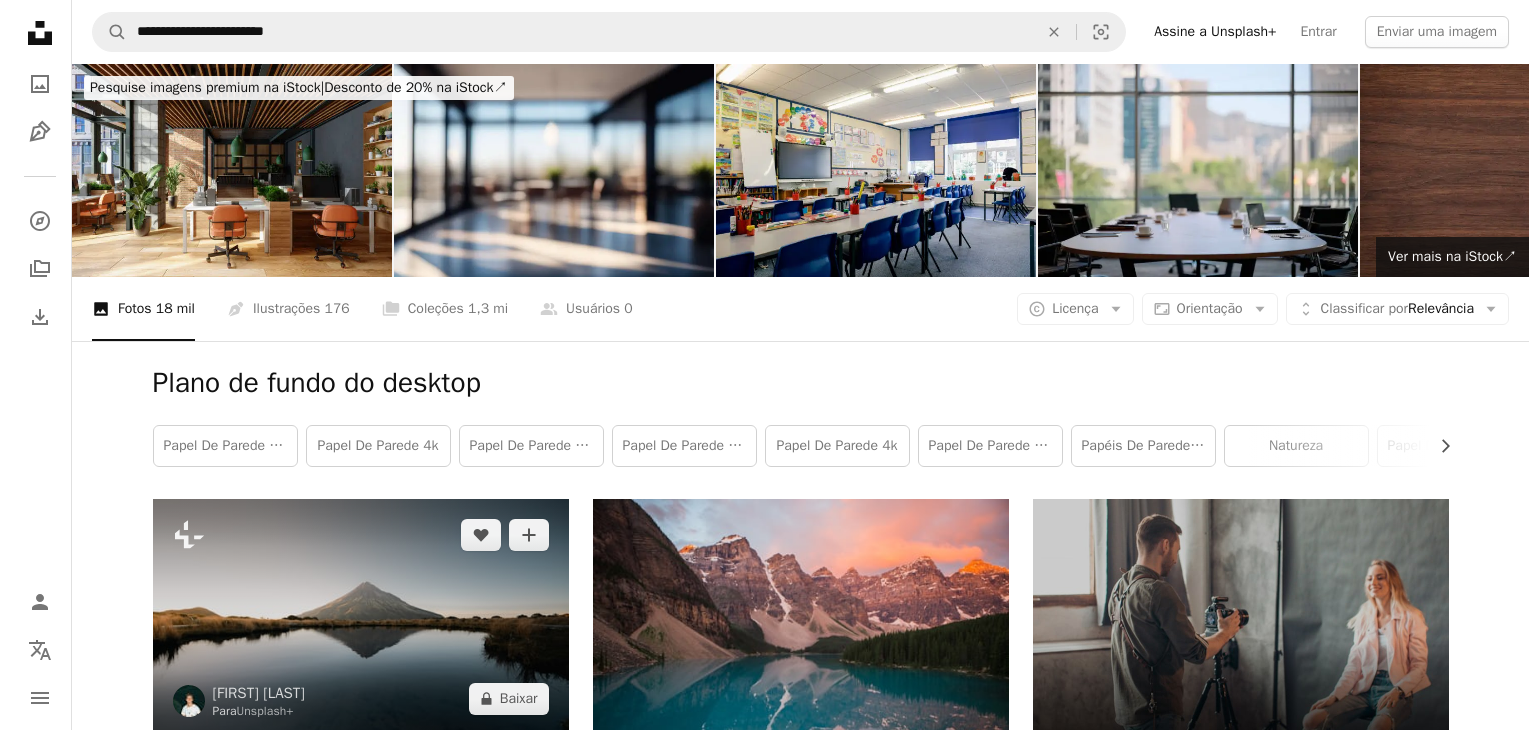 scroll, scrollTop: 400, scrollLeft: 0, axis: vertical 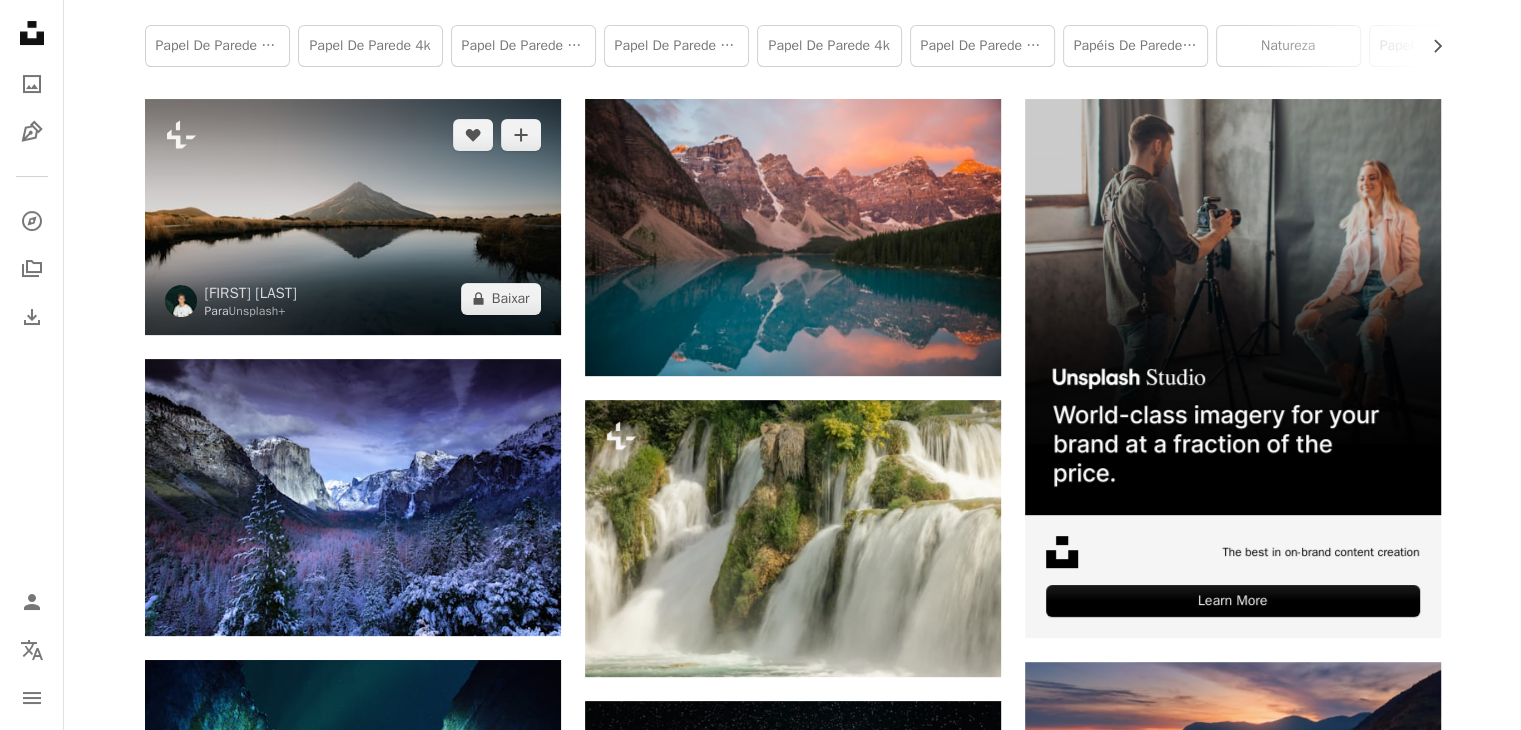 click at bounding box center [353, 216] 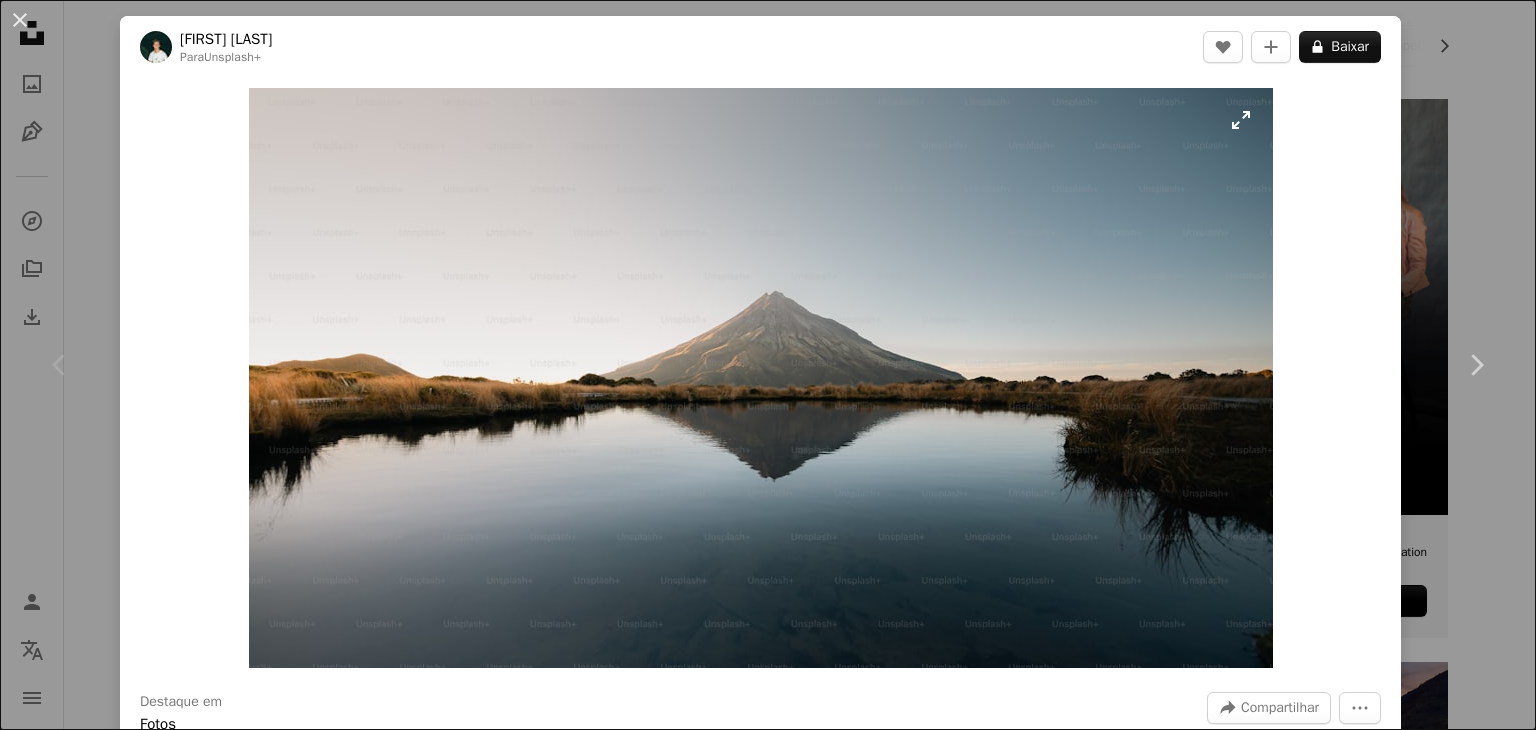 click at bounding box center (761, 378) 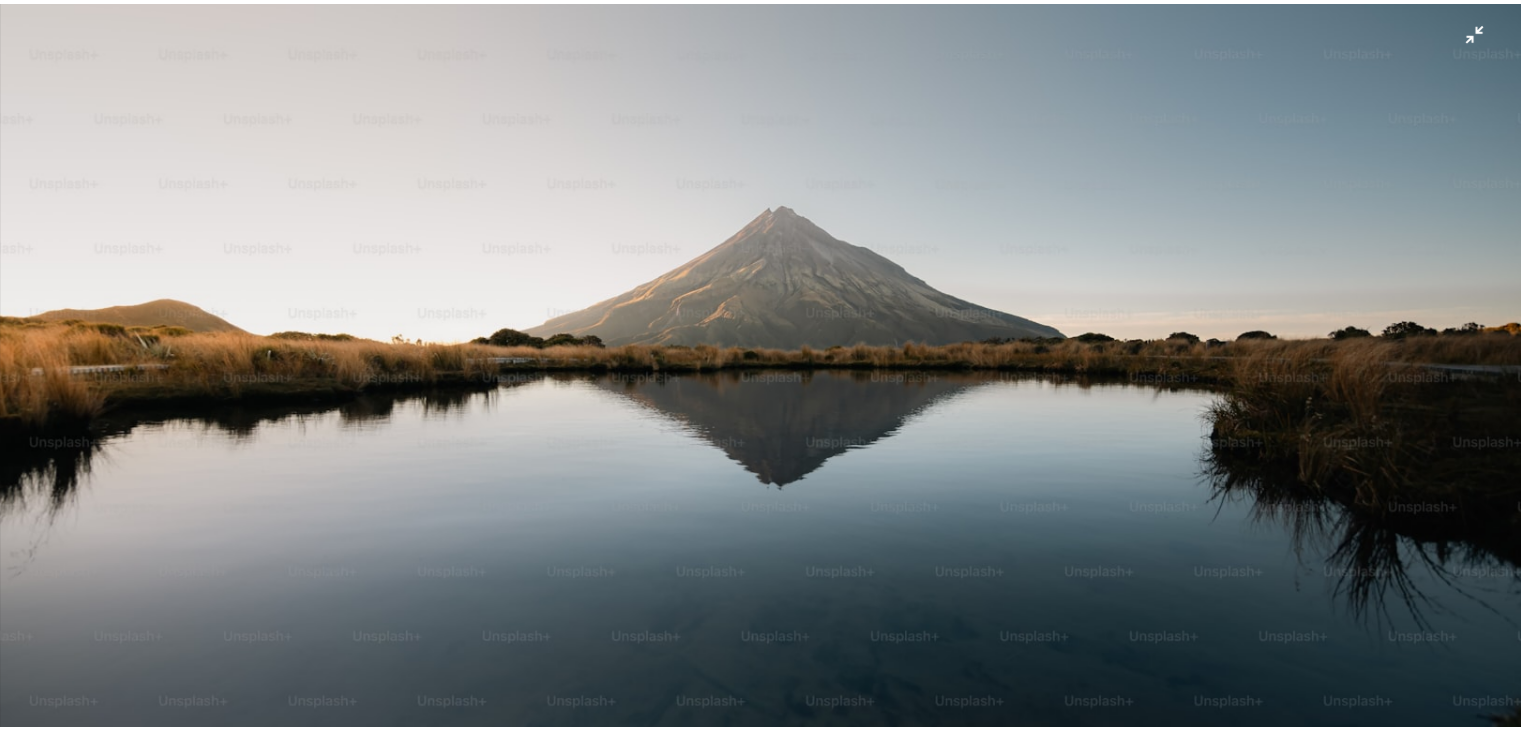 scroll, scrollTop: 123, scrollLeft: 0, axis: vertical 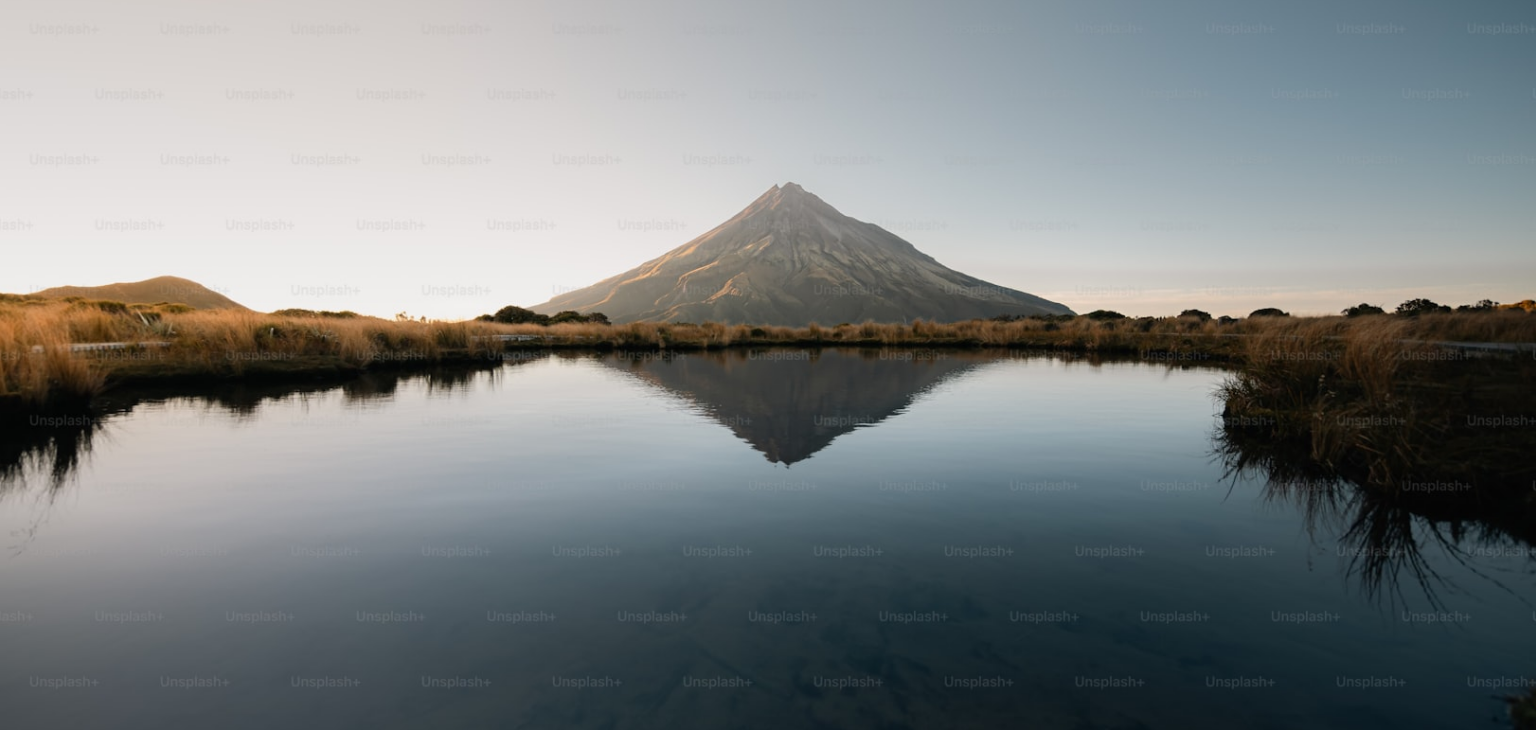 type 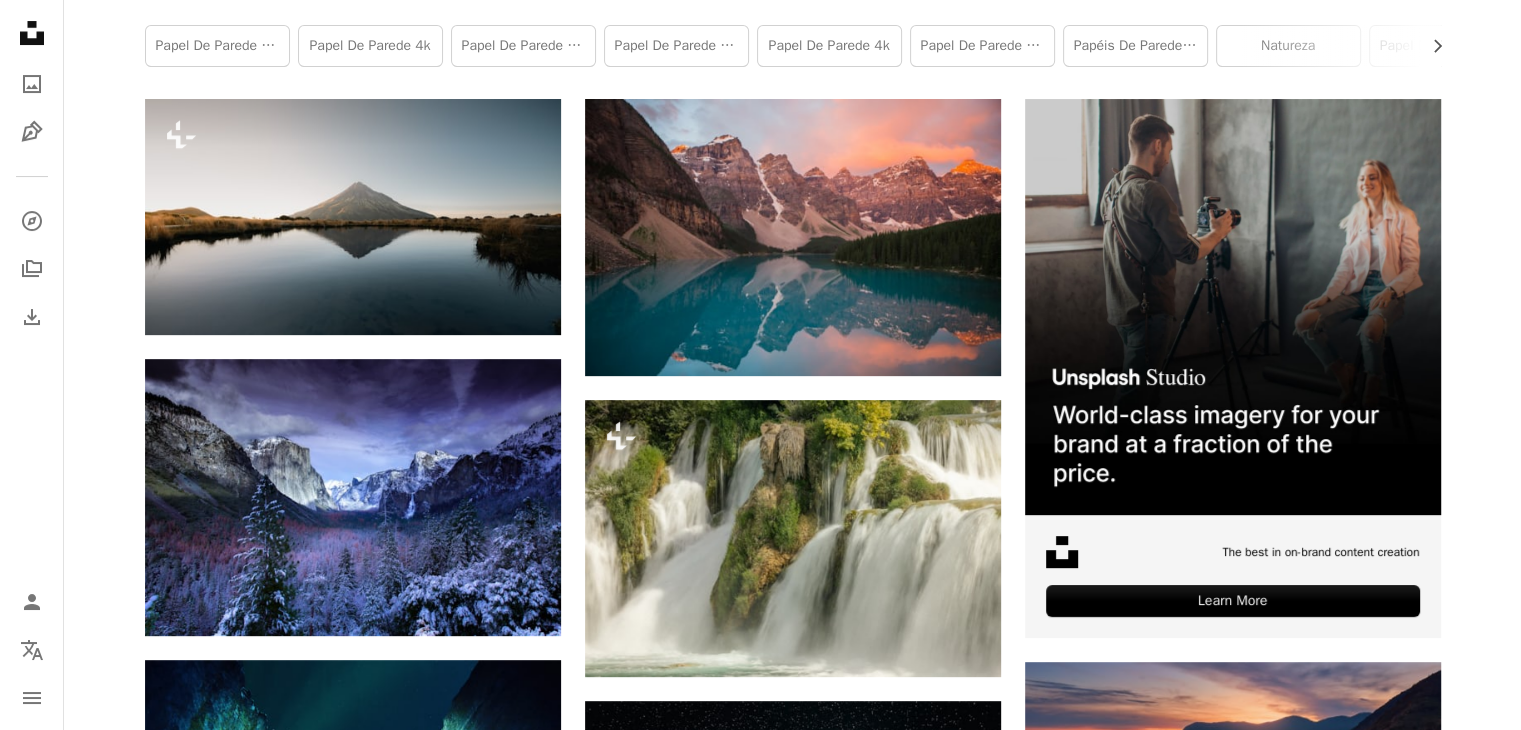 scroll, scrollTop: 0, scrollLeft: 0, axis: both 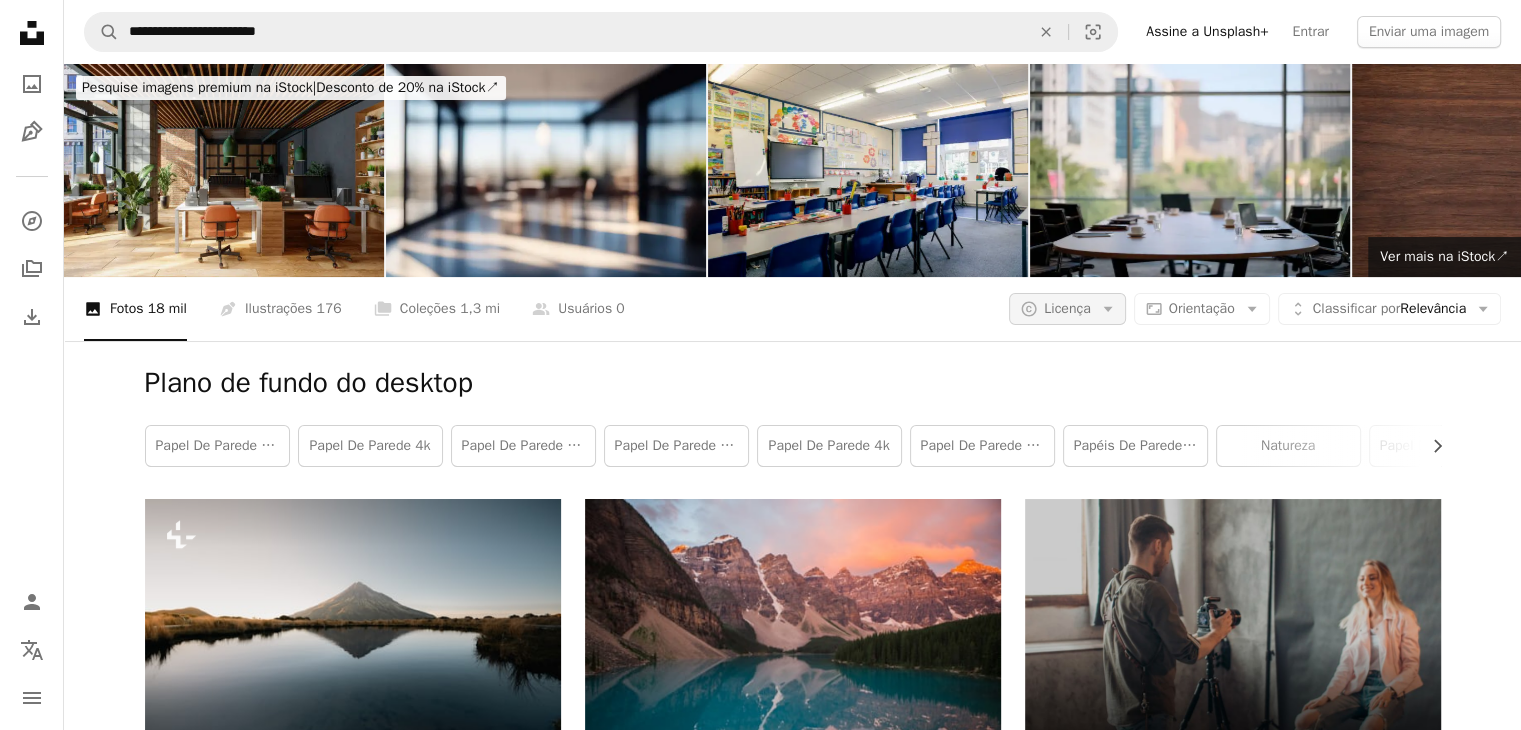 click on "Arrow down" 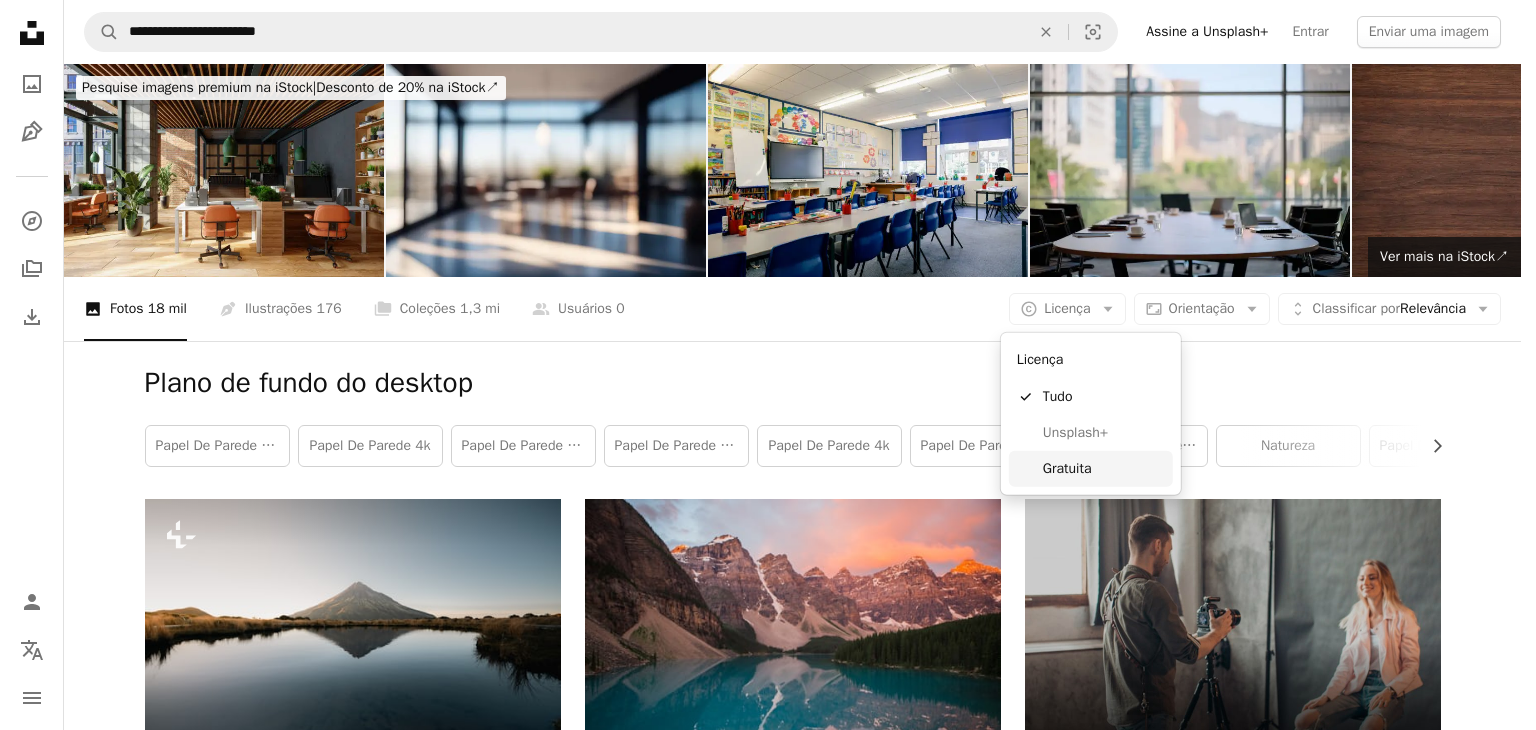 click on "Gratuita" at bounding box center [1104, 469] 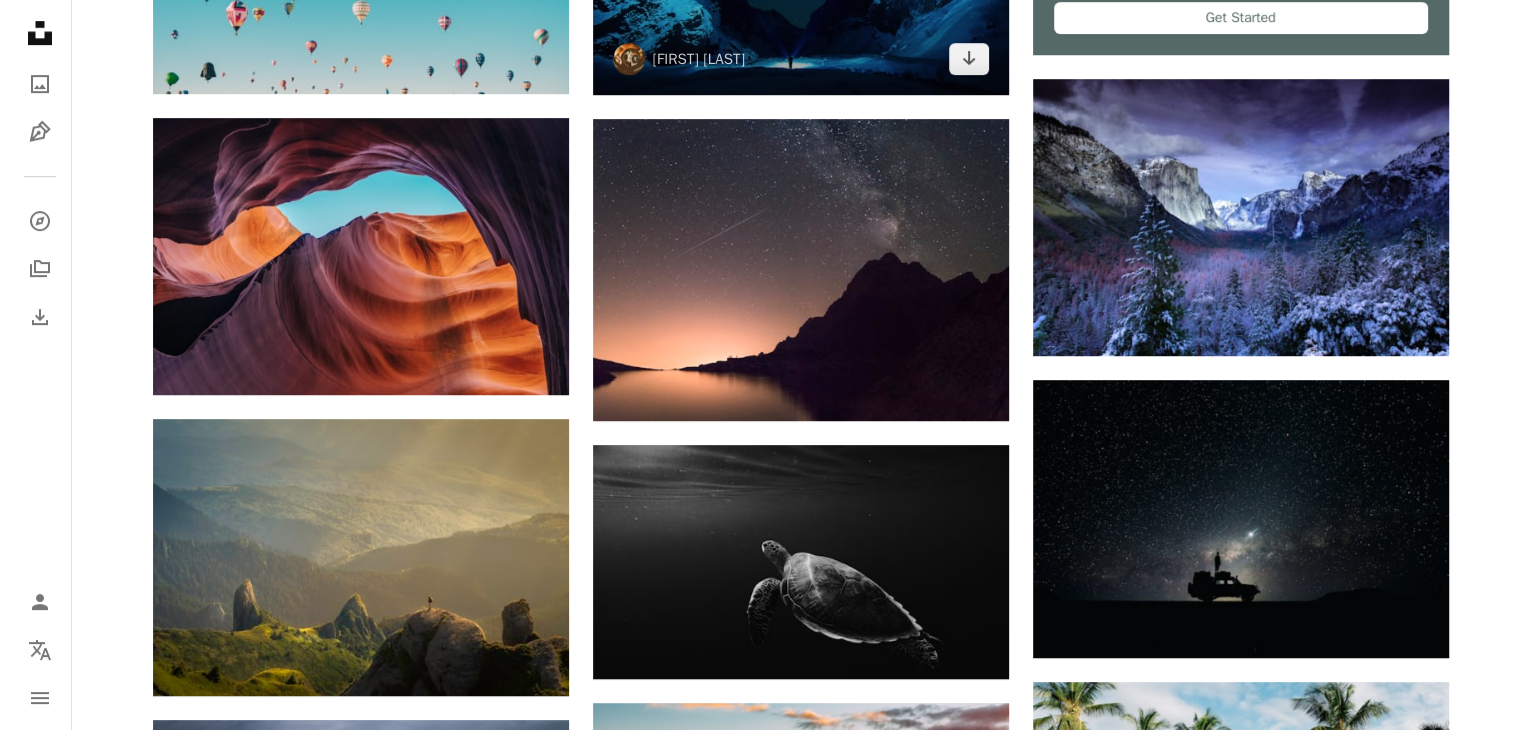 scroll, scrollTop: 1200, scrollLeft: 0, axis: vertical 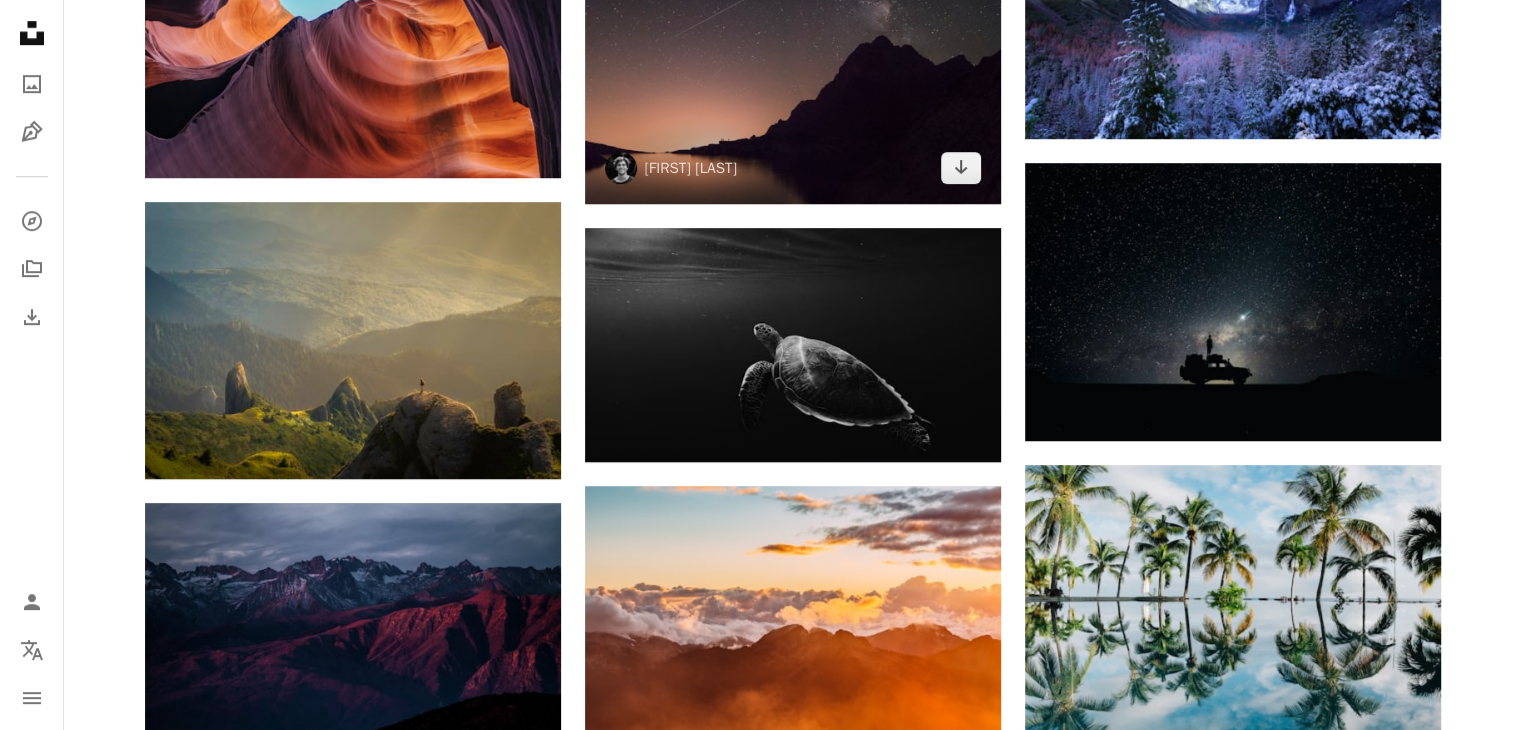 click at bounding box center [793, 53] 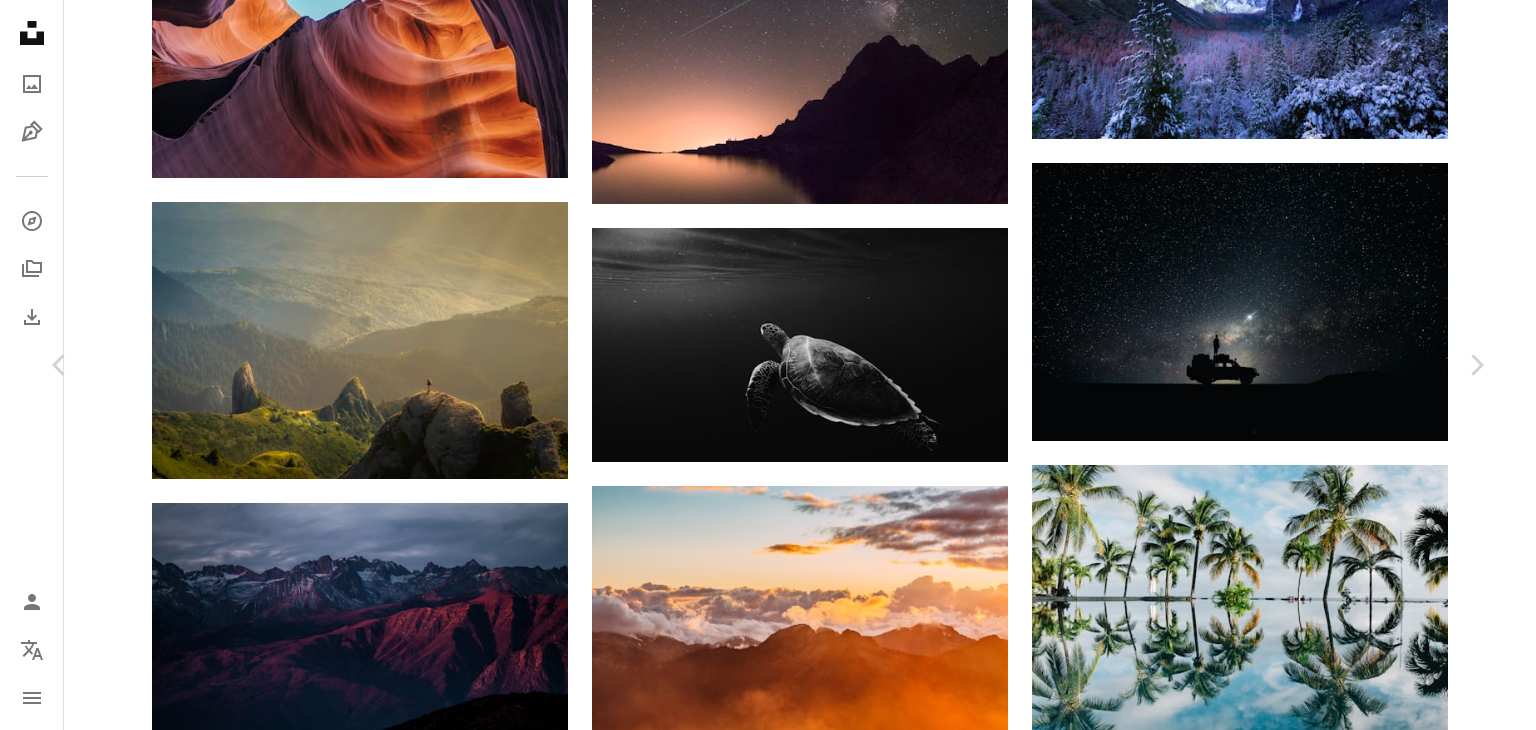 click at bounding box center (760, 3234) 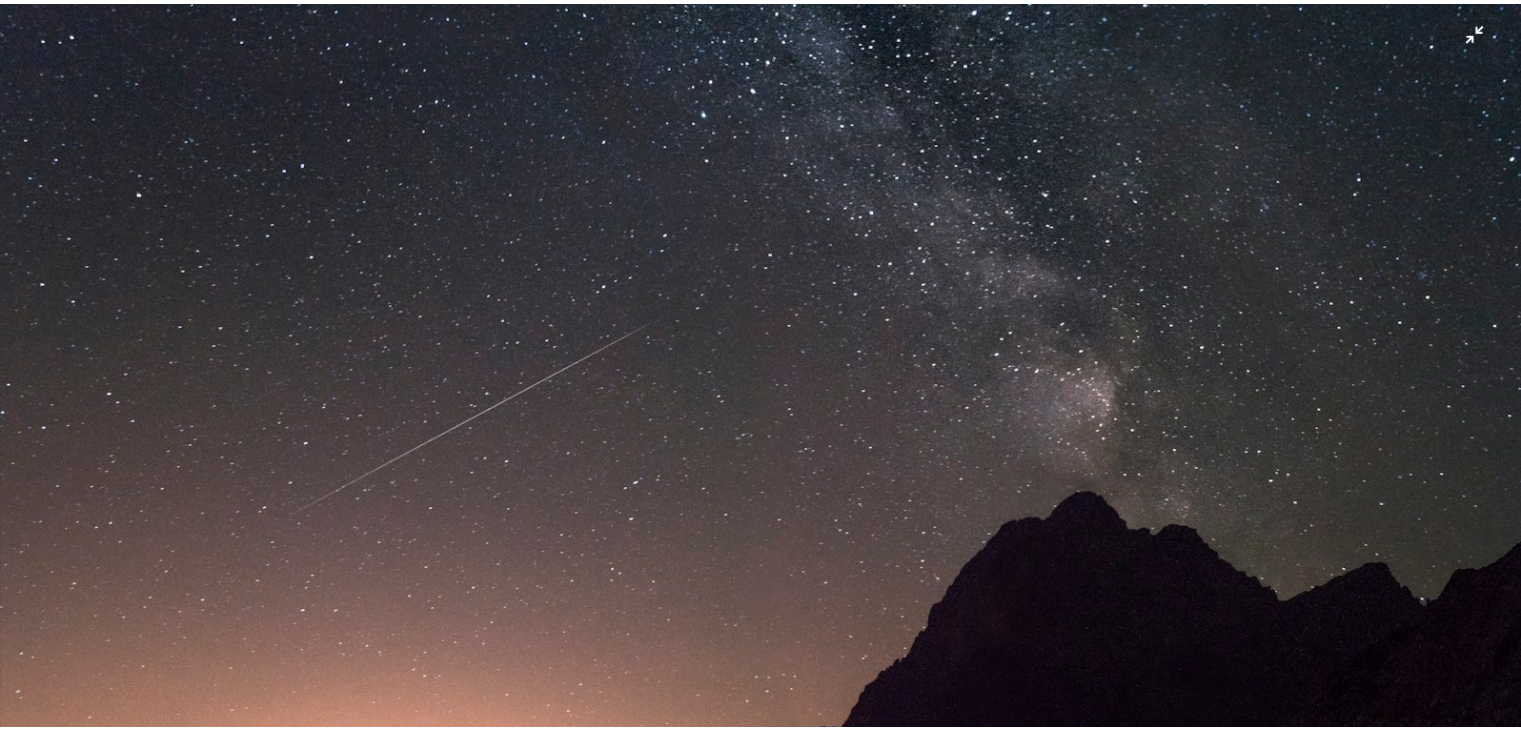 scroll, scrollTop: 183, scrollLeft: 0, axis: vertical 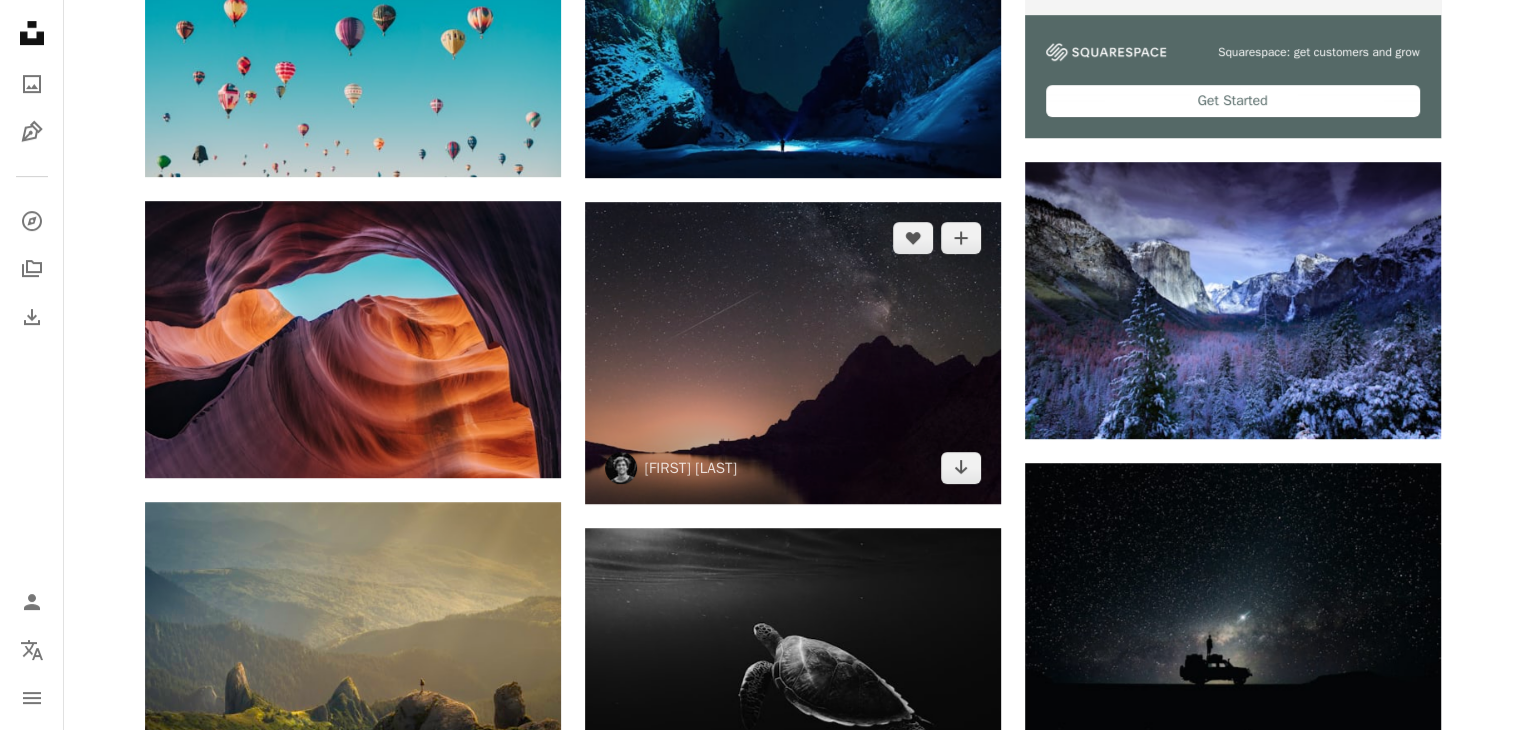 click at bounding box center [793, 353] 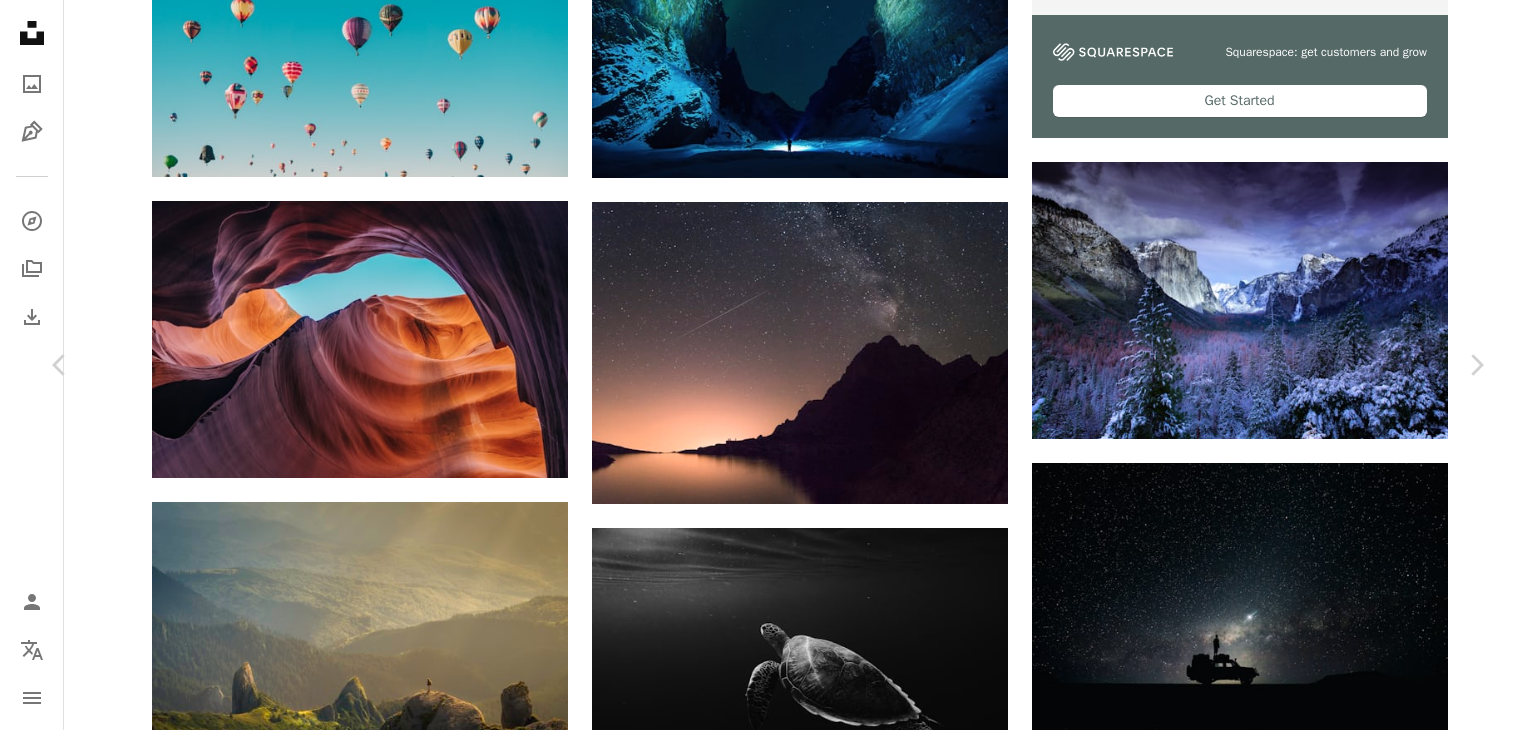 click on "Baixar gratuitamente" at bounding box center (1270, 3203) 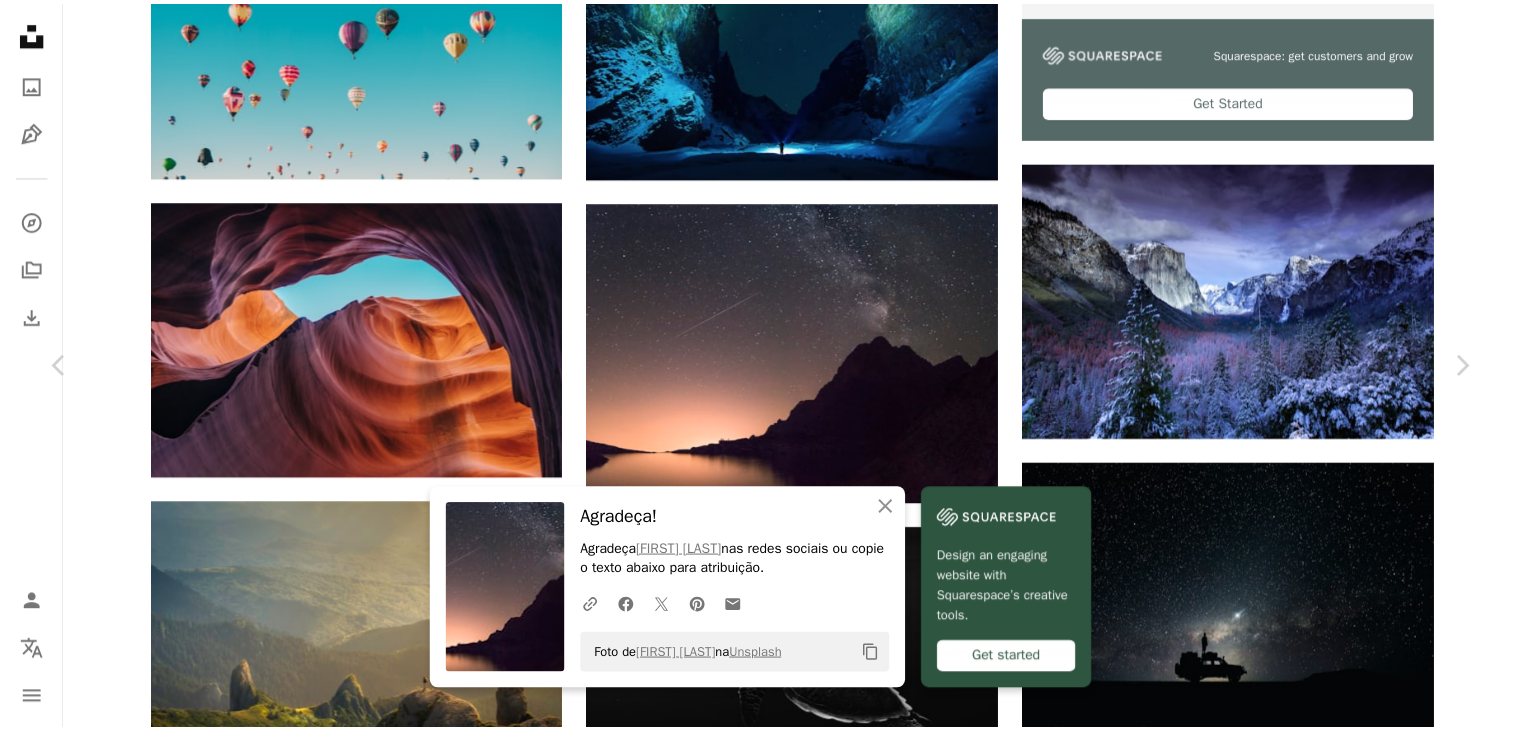 scroll, scrollTop: 3521, scrollLeft: 0, axis: vertical 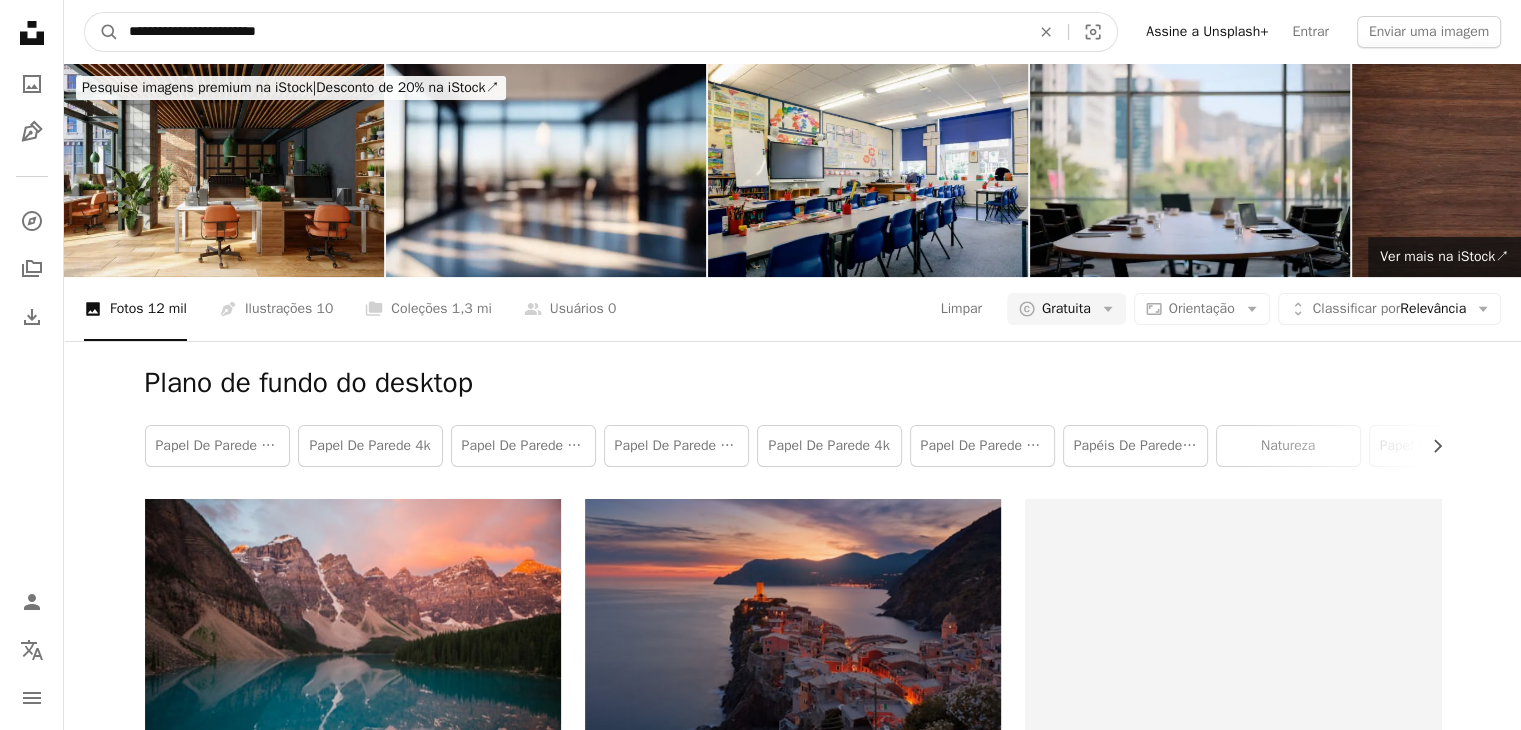 click on "**********" at bounding box center (571, 32) 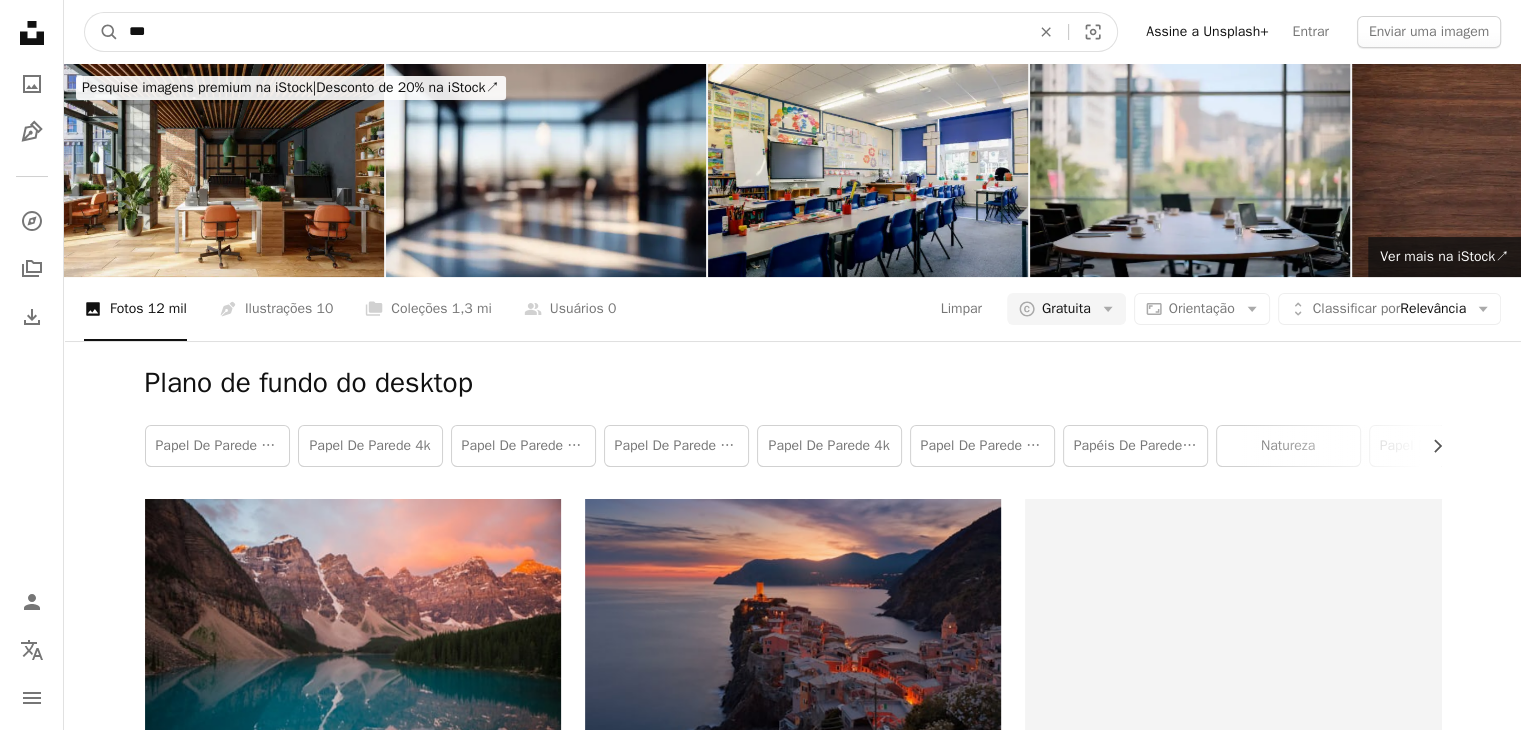 type on "****" 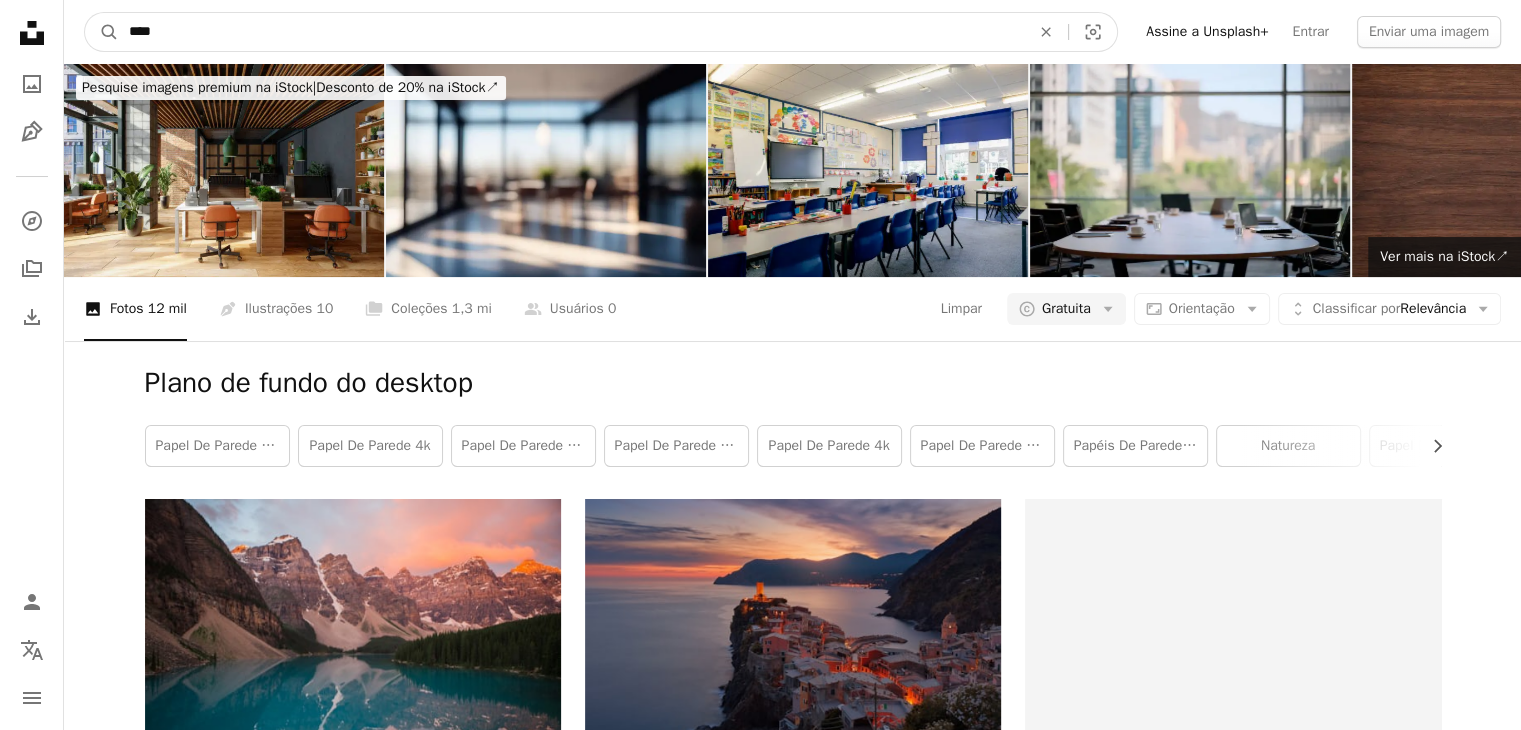click on "A magnifying glass" at bounding box center [102, 32] 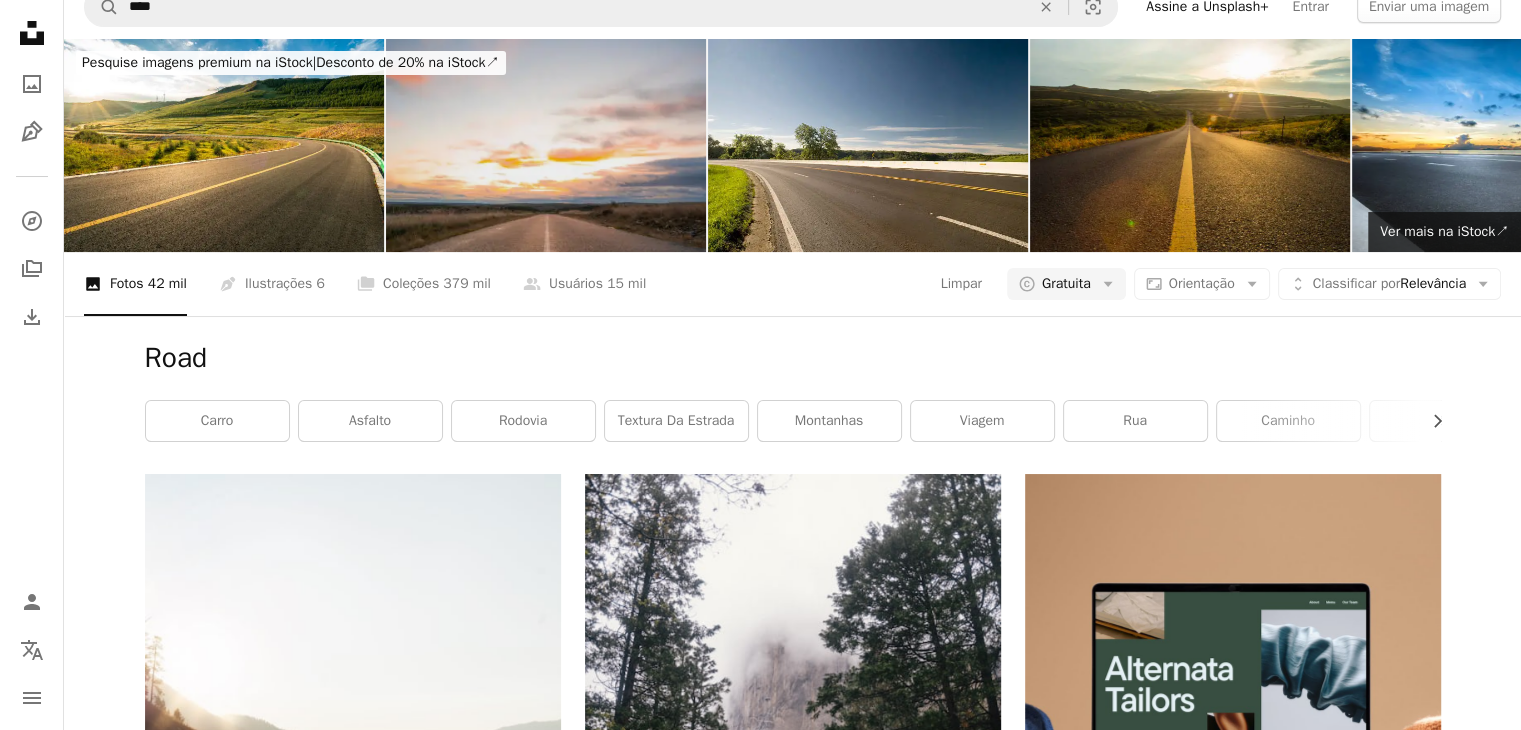 scroll, scrollTop: 0, scrollLeft: 0, axis: both 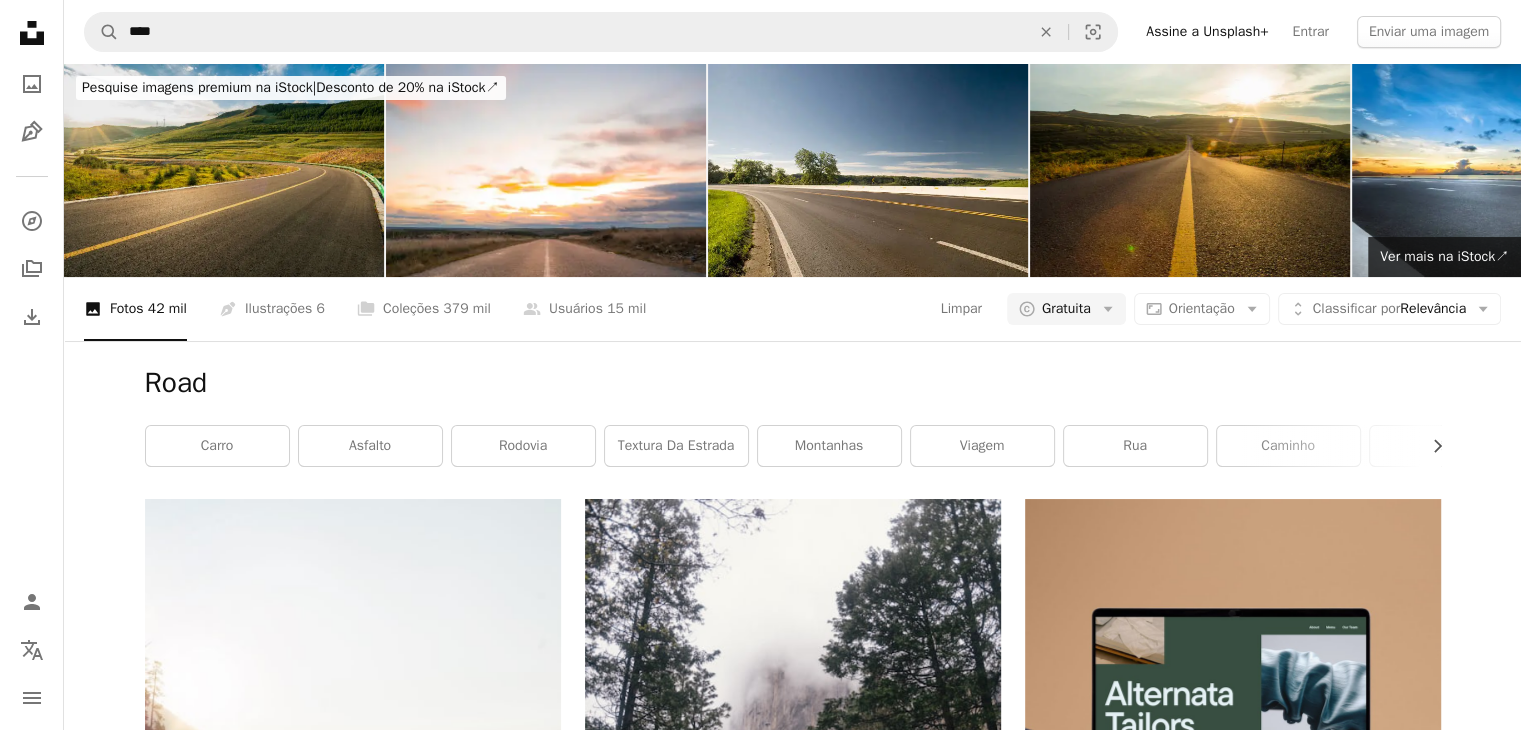 click at bounding box center (224, 170) 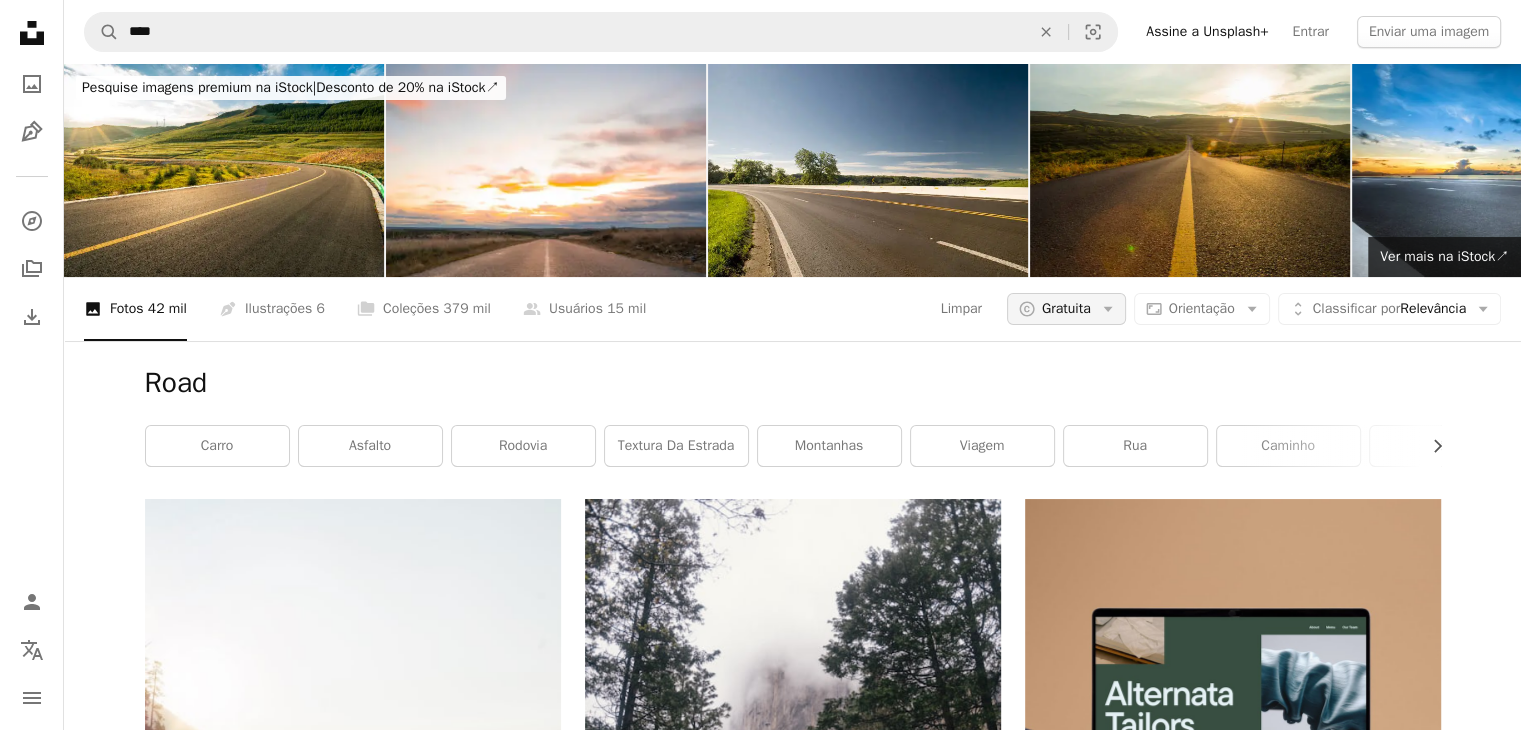click on "Gratuita" at bounding box center (1066, 309) 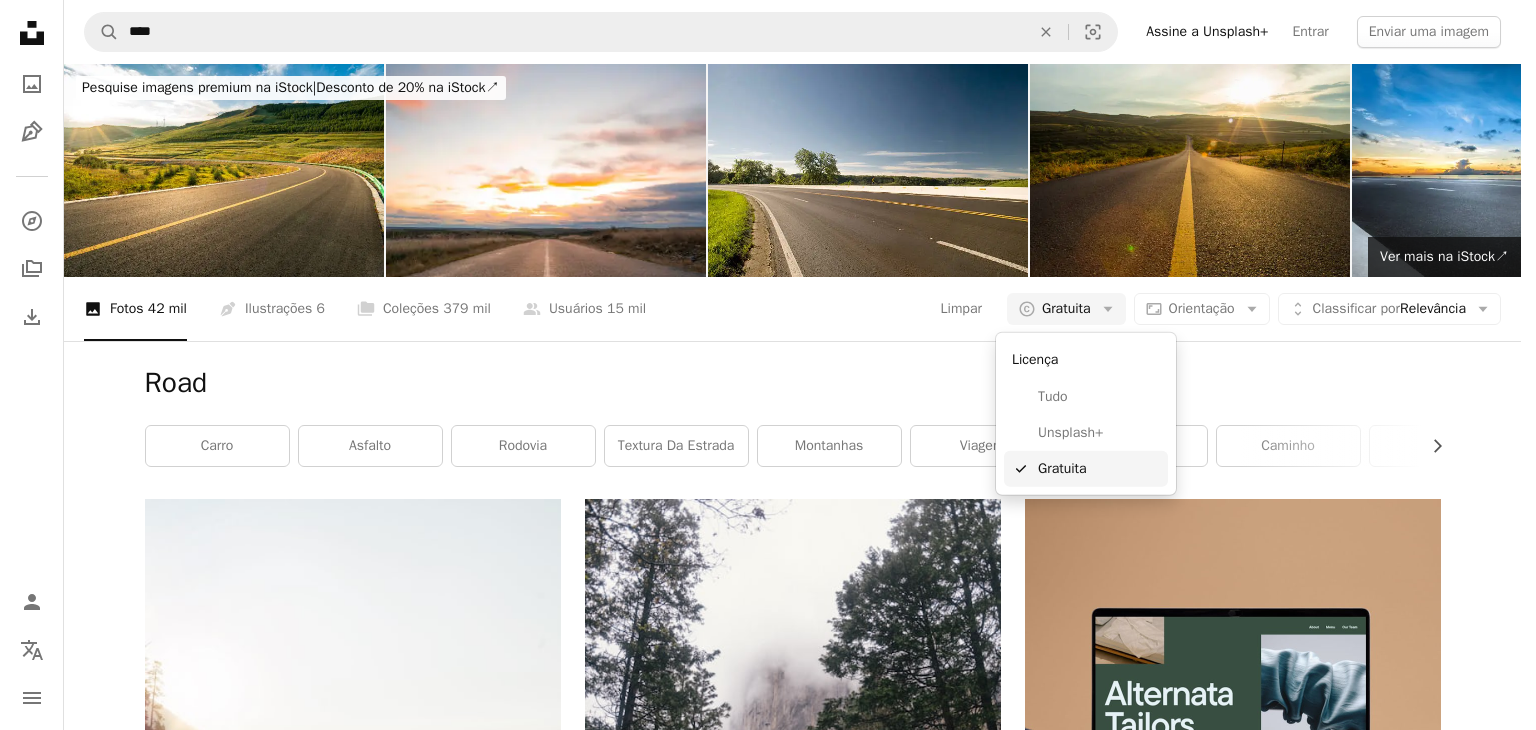 click on "Gratuita" at bounding box center (1099, 469) 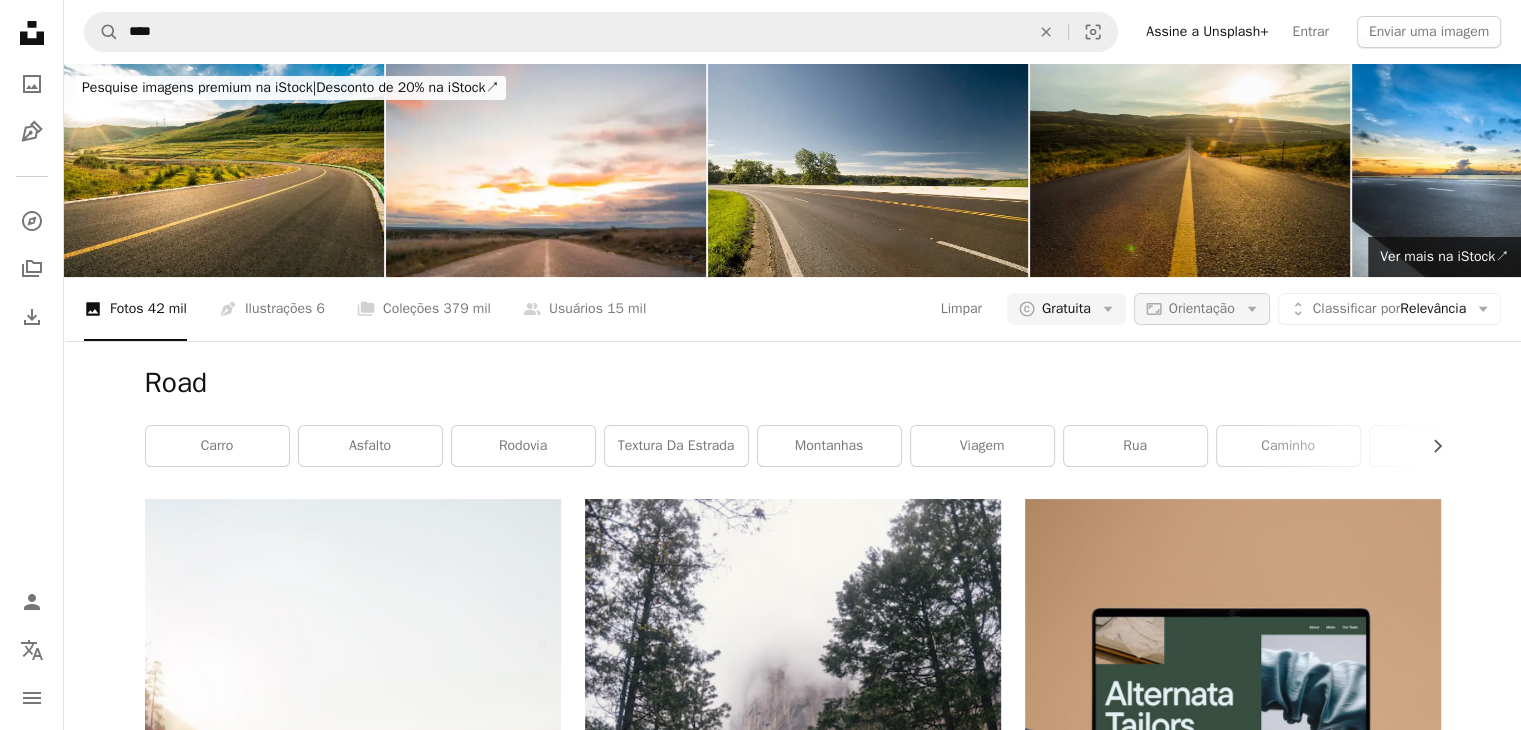 click on "Orientação" at bounding box center (1202, 308) 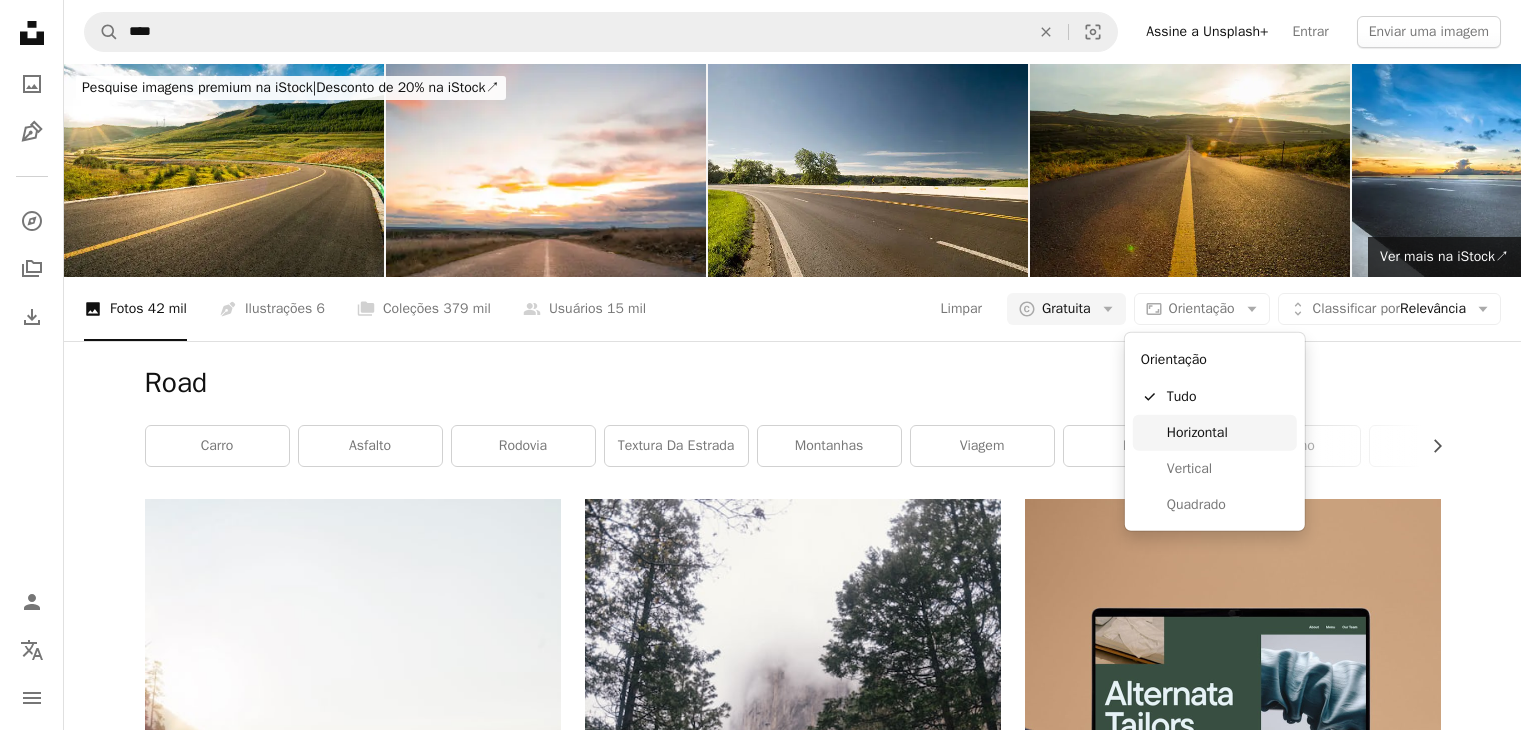click on "Horizontal" at bounding box center (1228, 433) 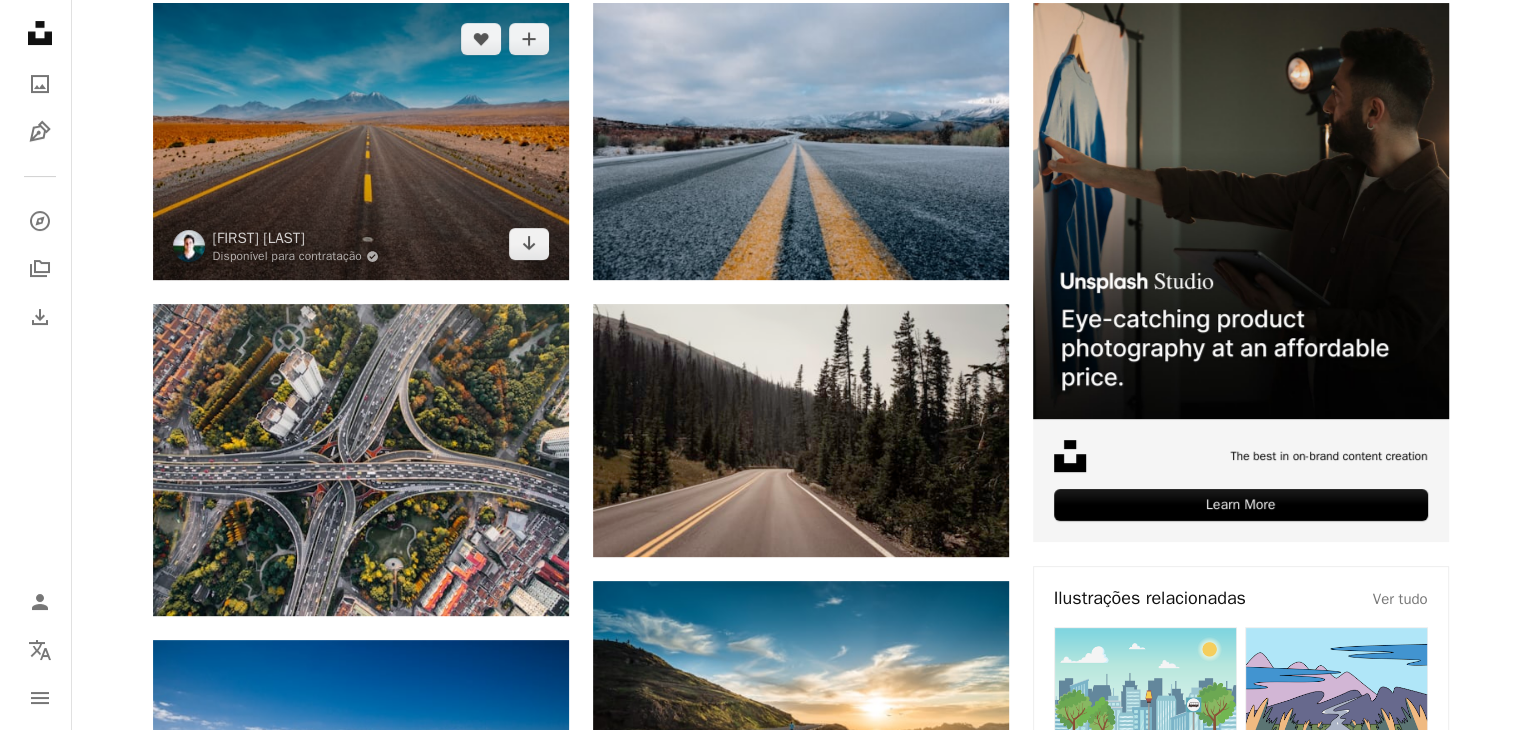 scroll, scrollTop: 500, scrollLeft: 0, axis: vertical 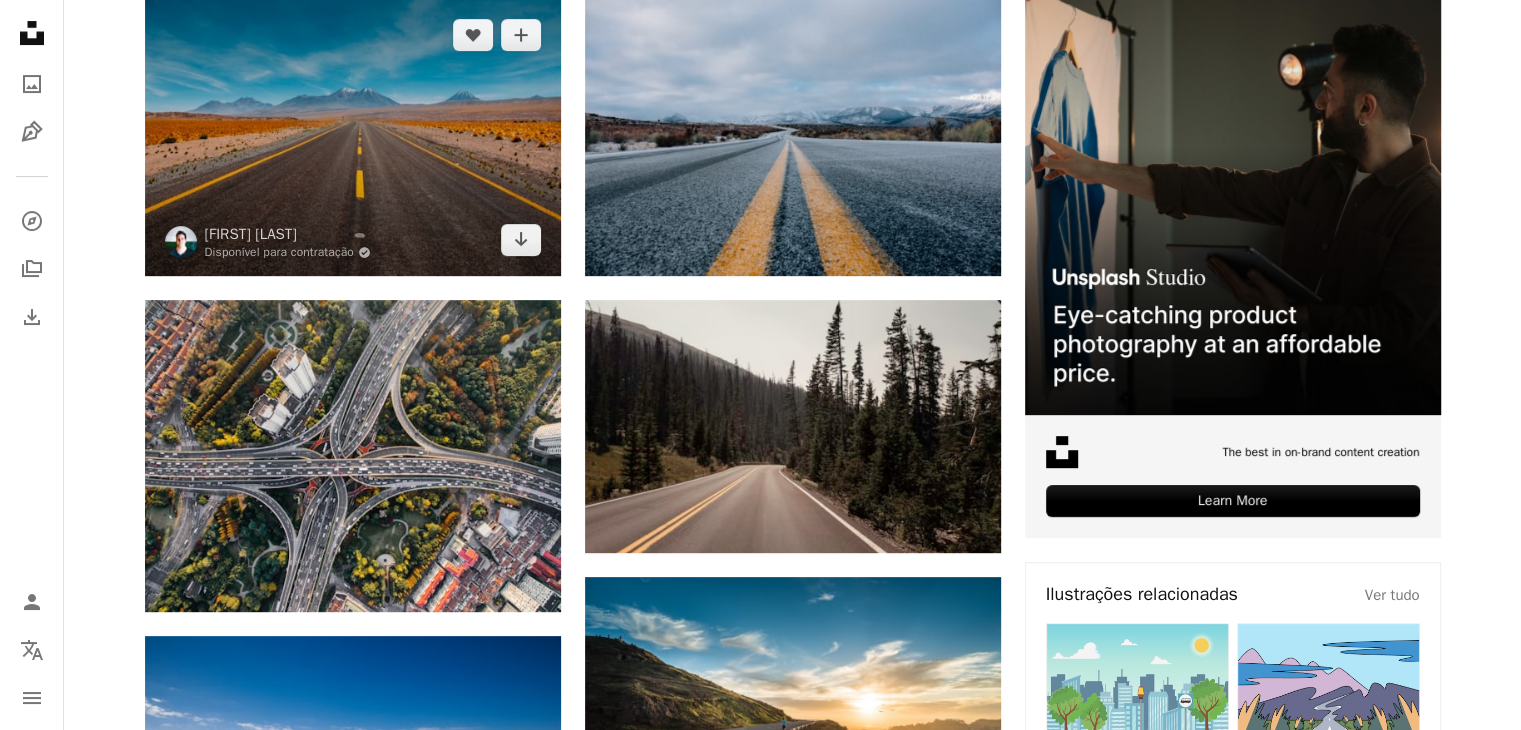 click at bounding box center [353, 137] 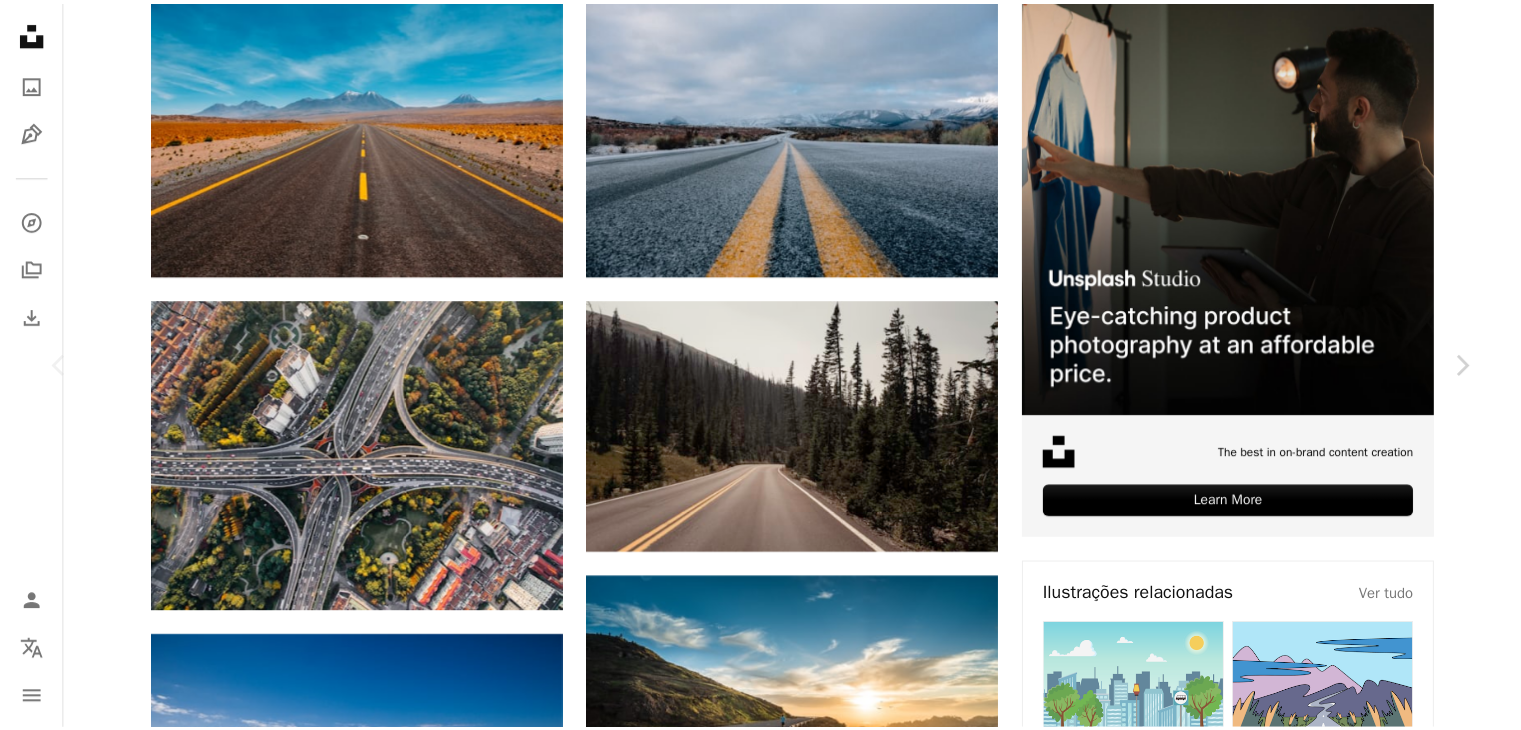 scroll, scrollTop: 2596, scrollLeft: 0, axis: vertical 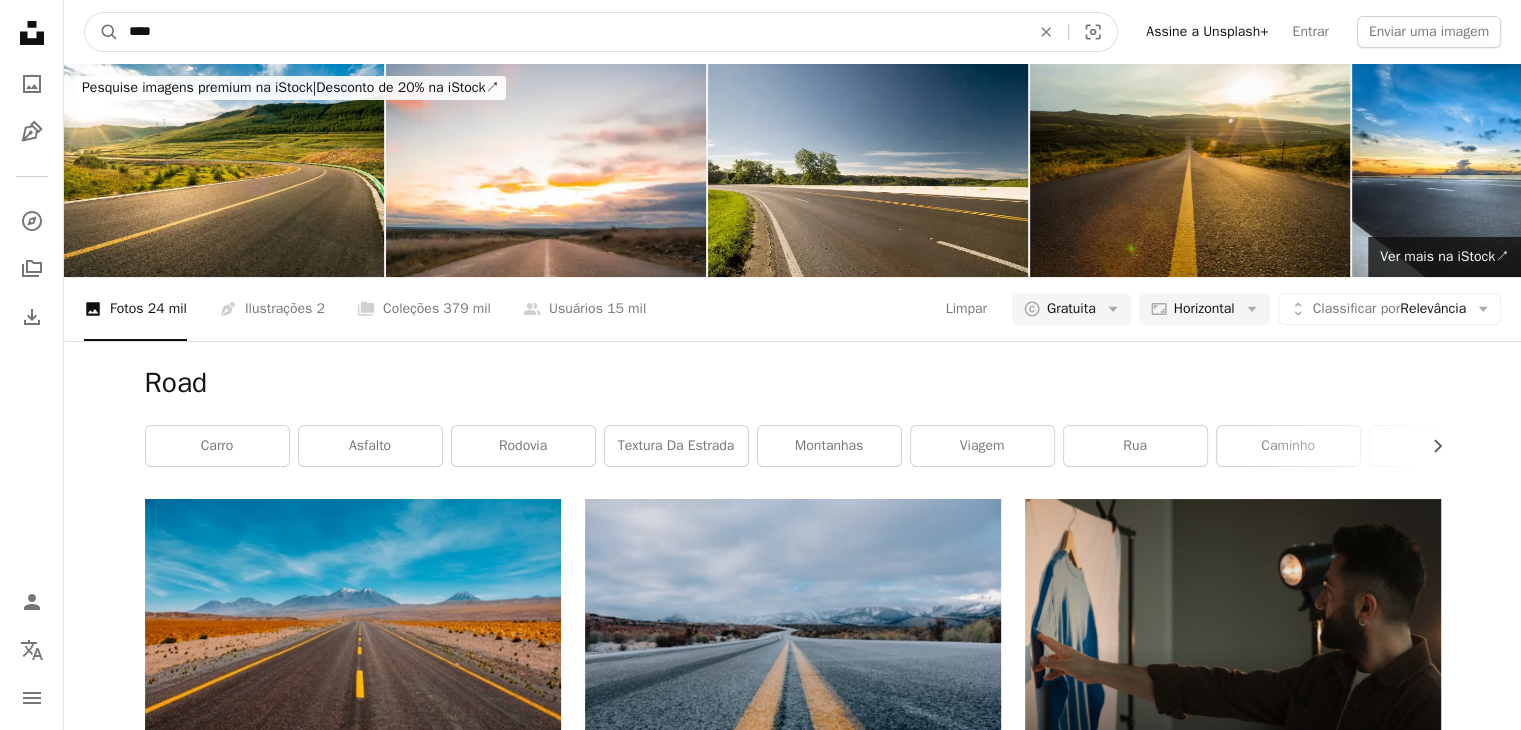 click on "****" at bounding box center [571, 32] 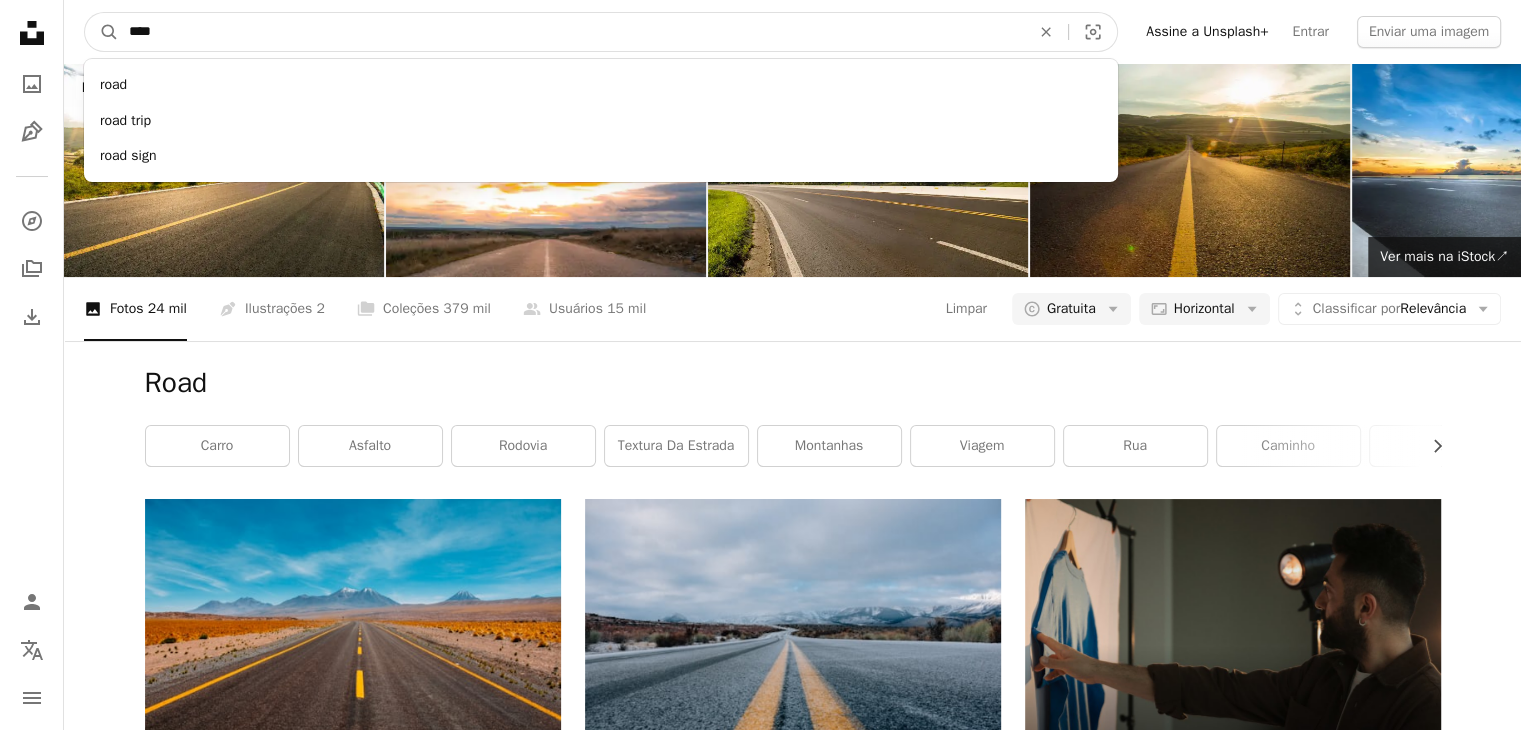 click on "****" at bounding box center [571, 32] 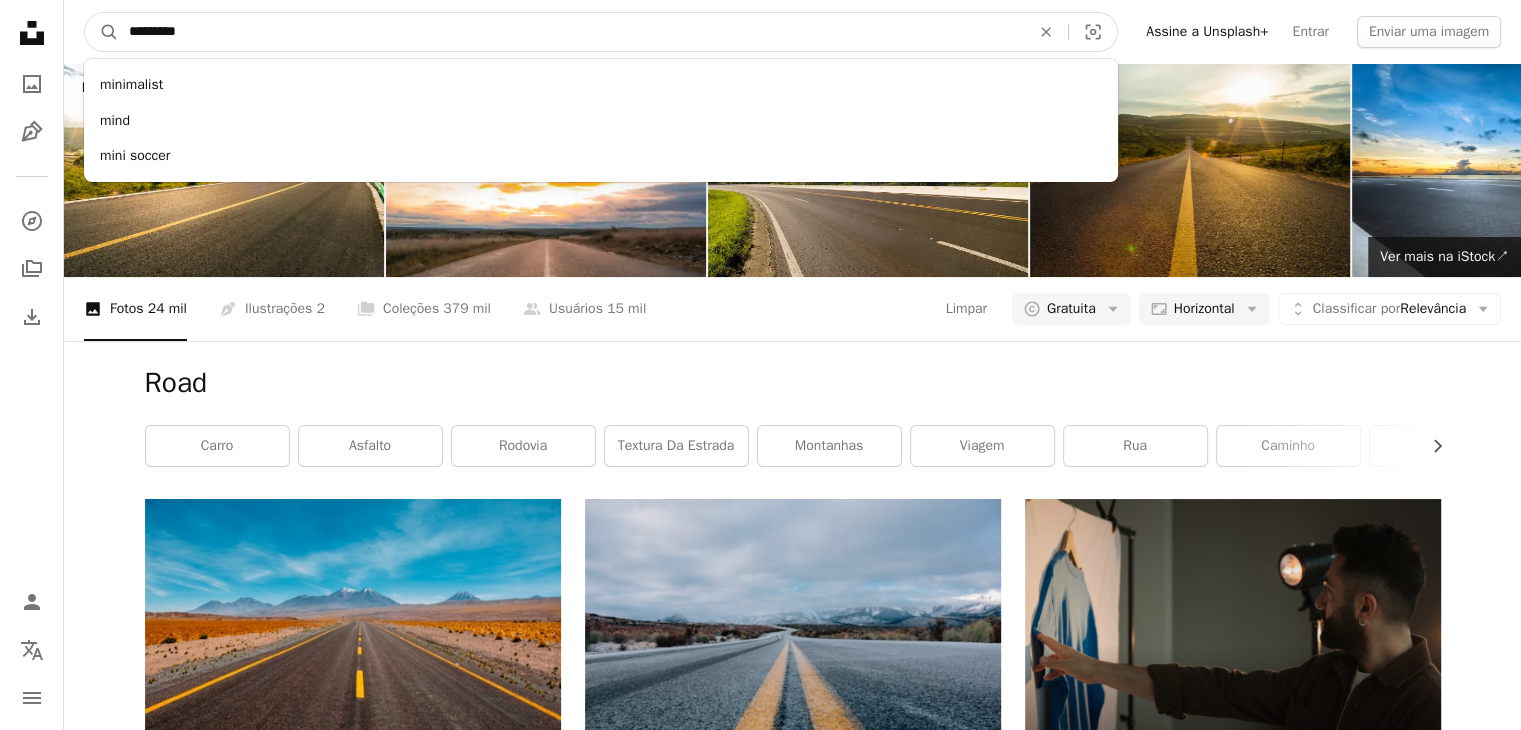 type on "**********" 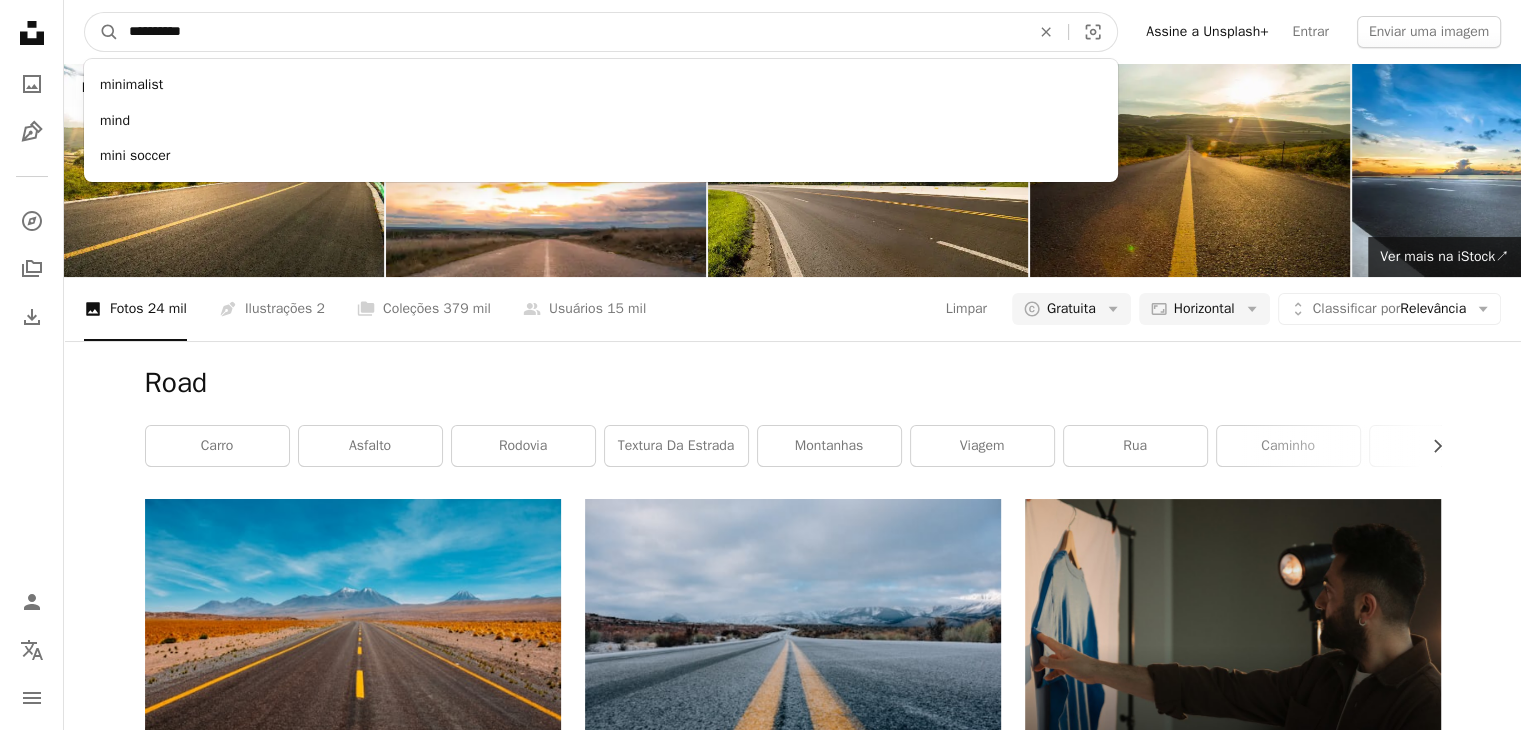 click on "A magnifying glass" at bounding box center [102, 32] 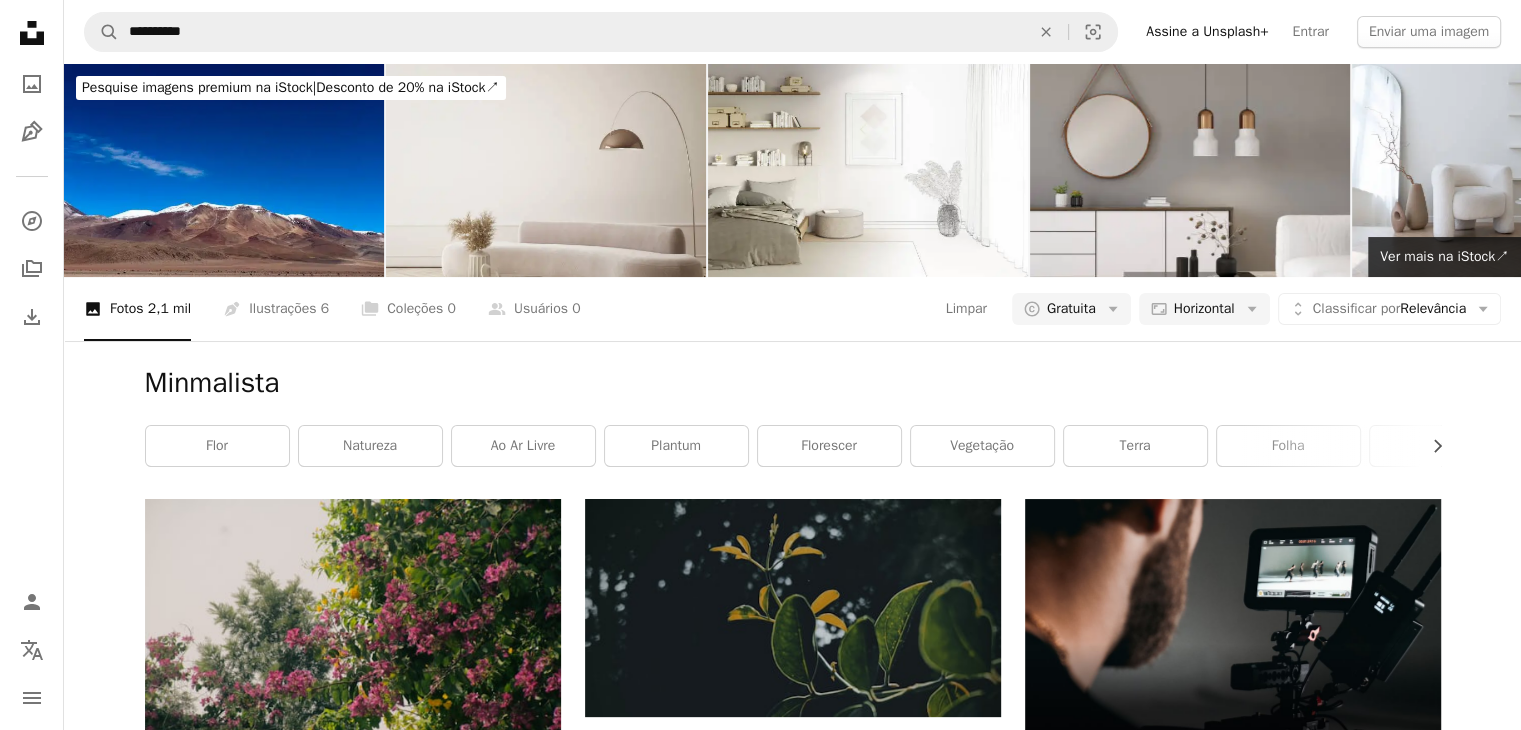 scroll, scrollTop: 0, scrollLeft: 0, axis: both 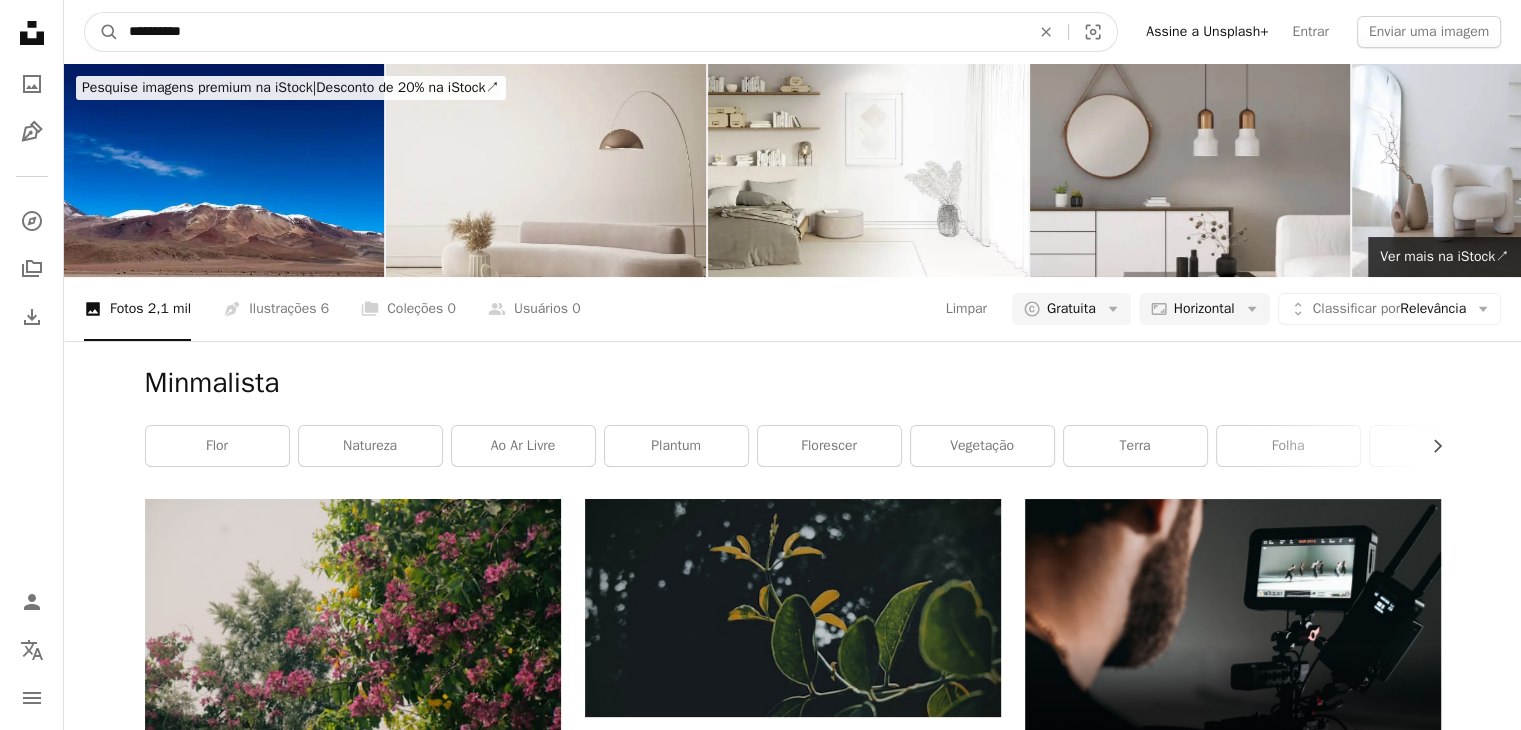 click on "**********" at bounding box center (571, 32) 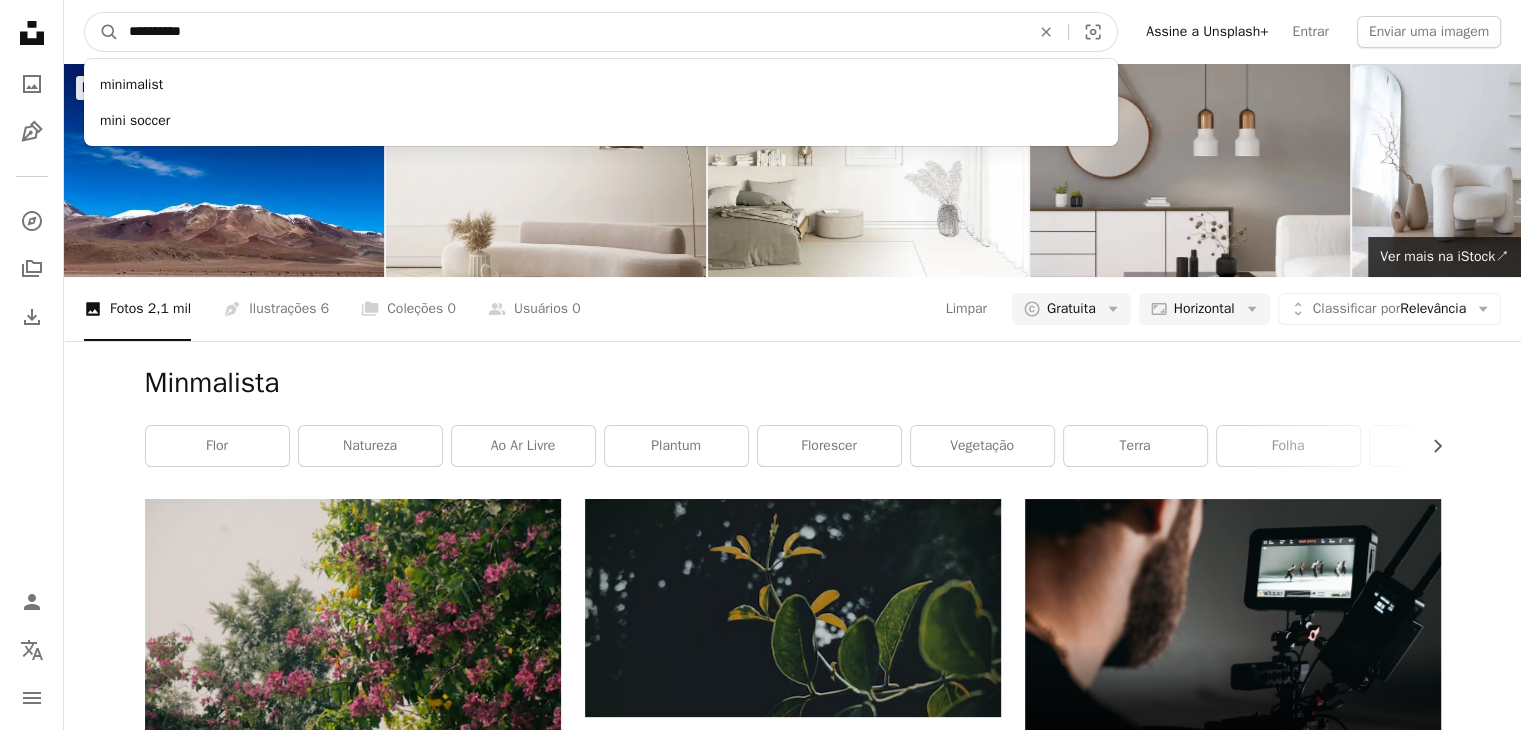 type on "**********" 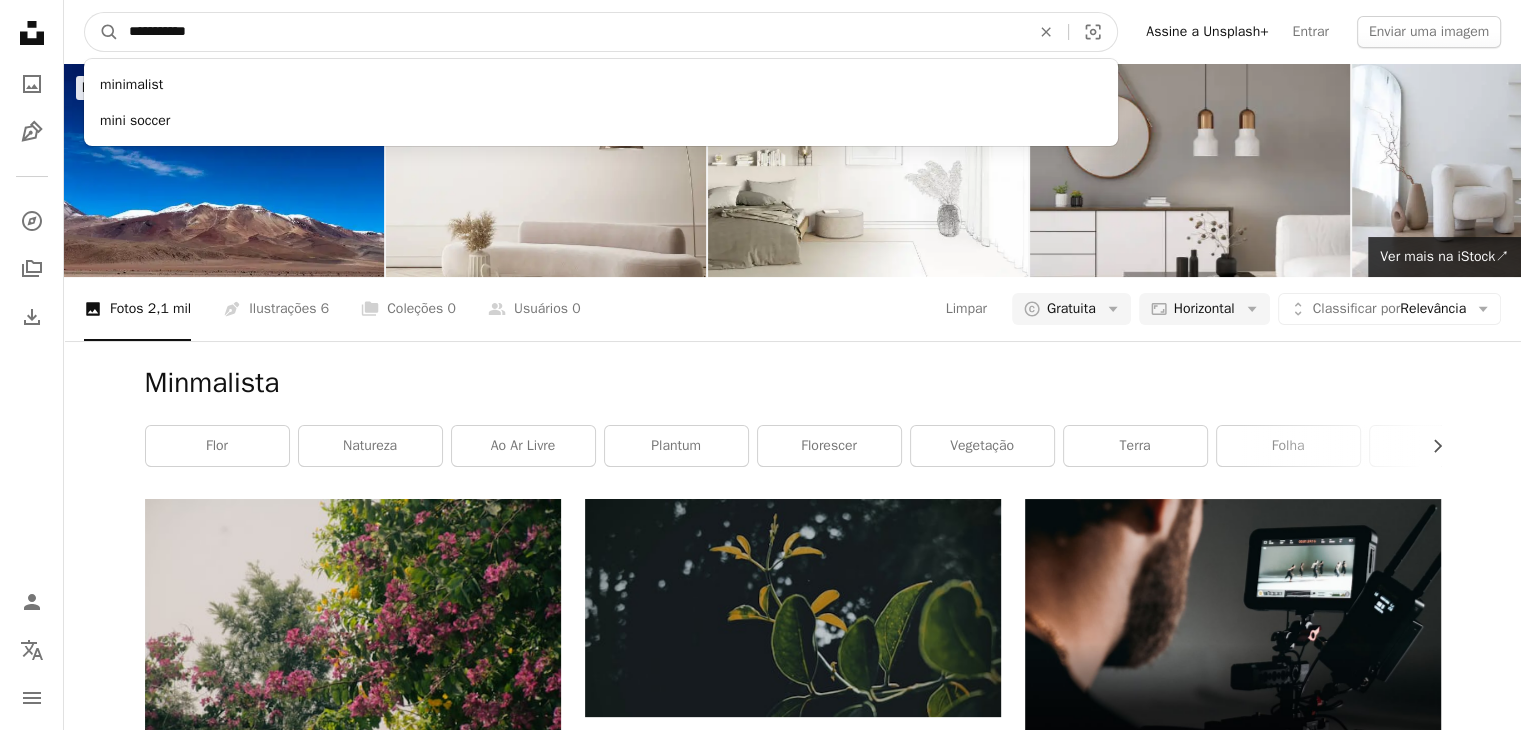 click on "A magnifying glass" at bounding box center [102, 32] 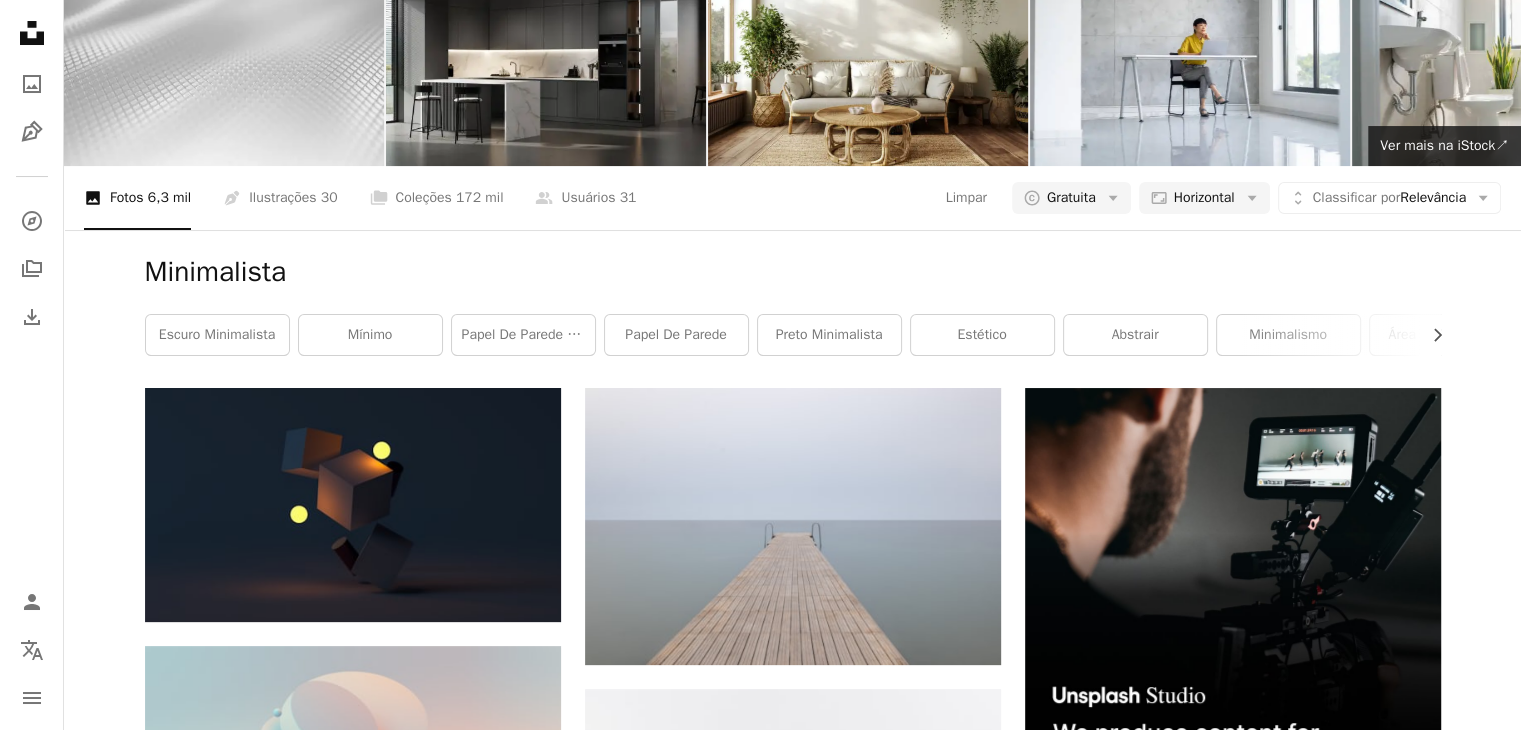 scroll, scrollTop: 0, scrollLeft: 0, axis: both 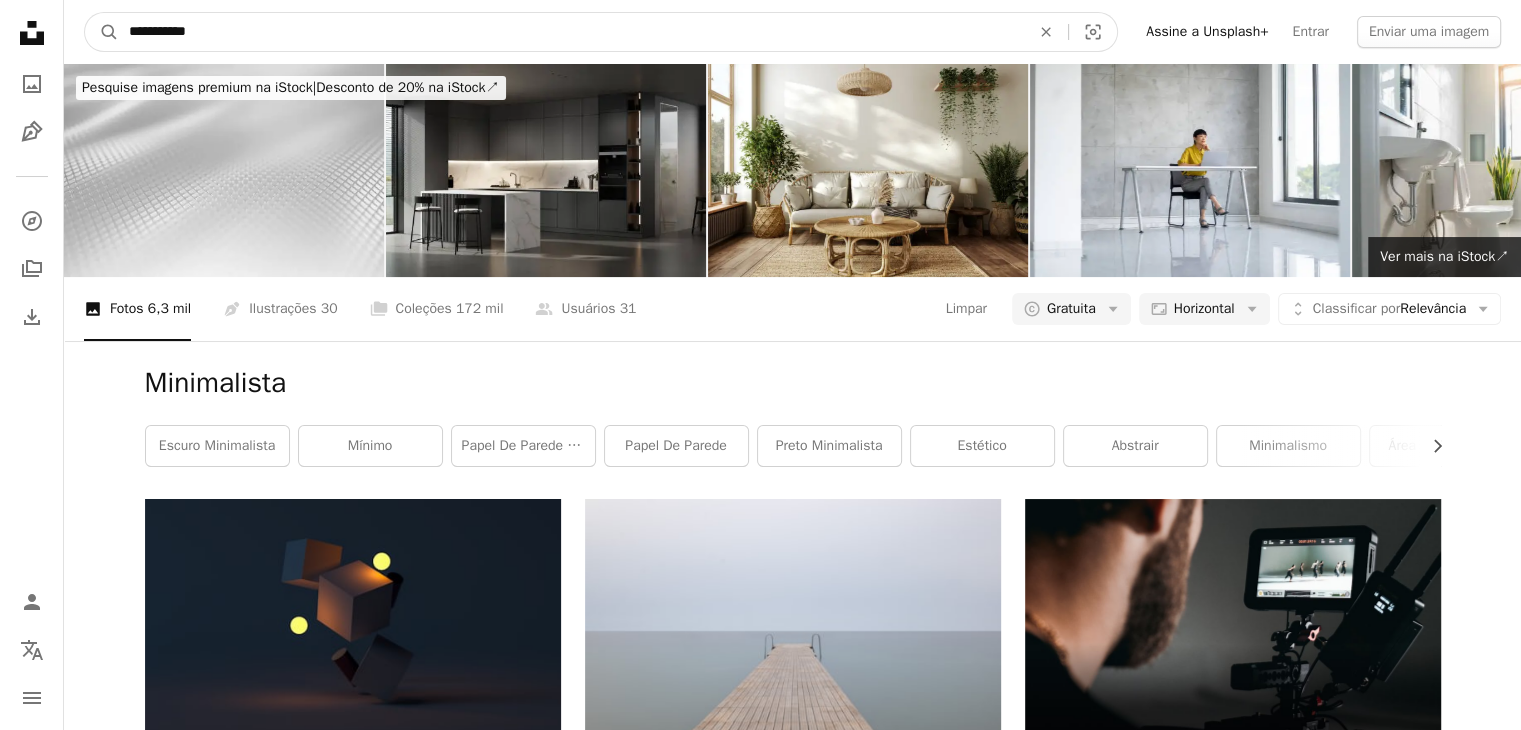 click on "**********" at bounding box center [571, 32] 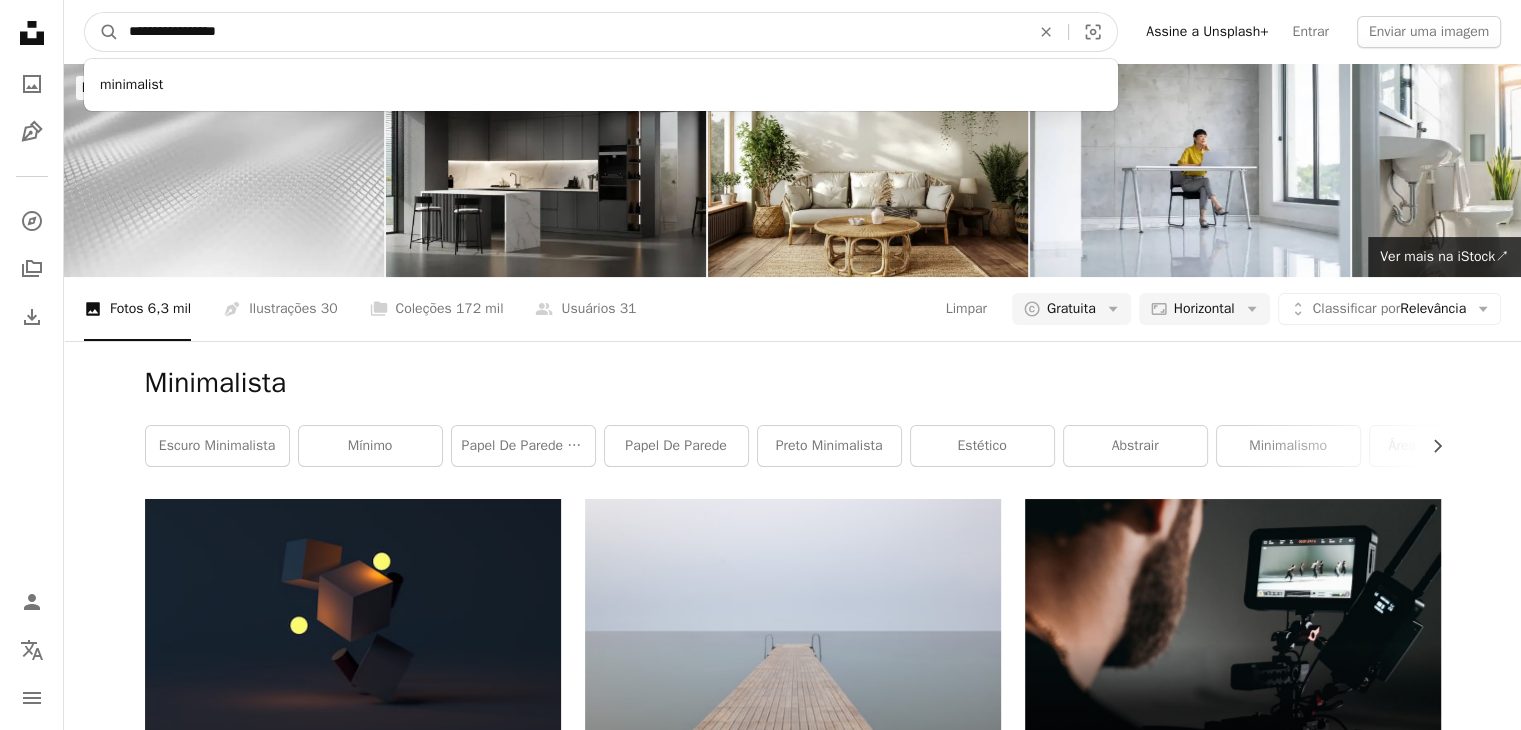 type on "**********" 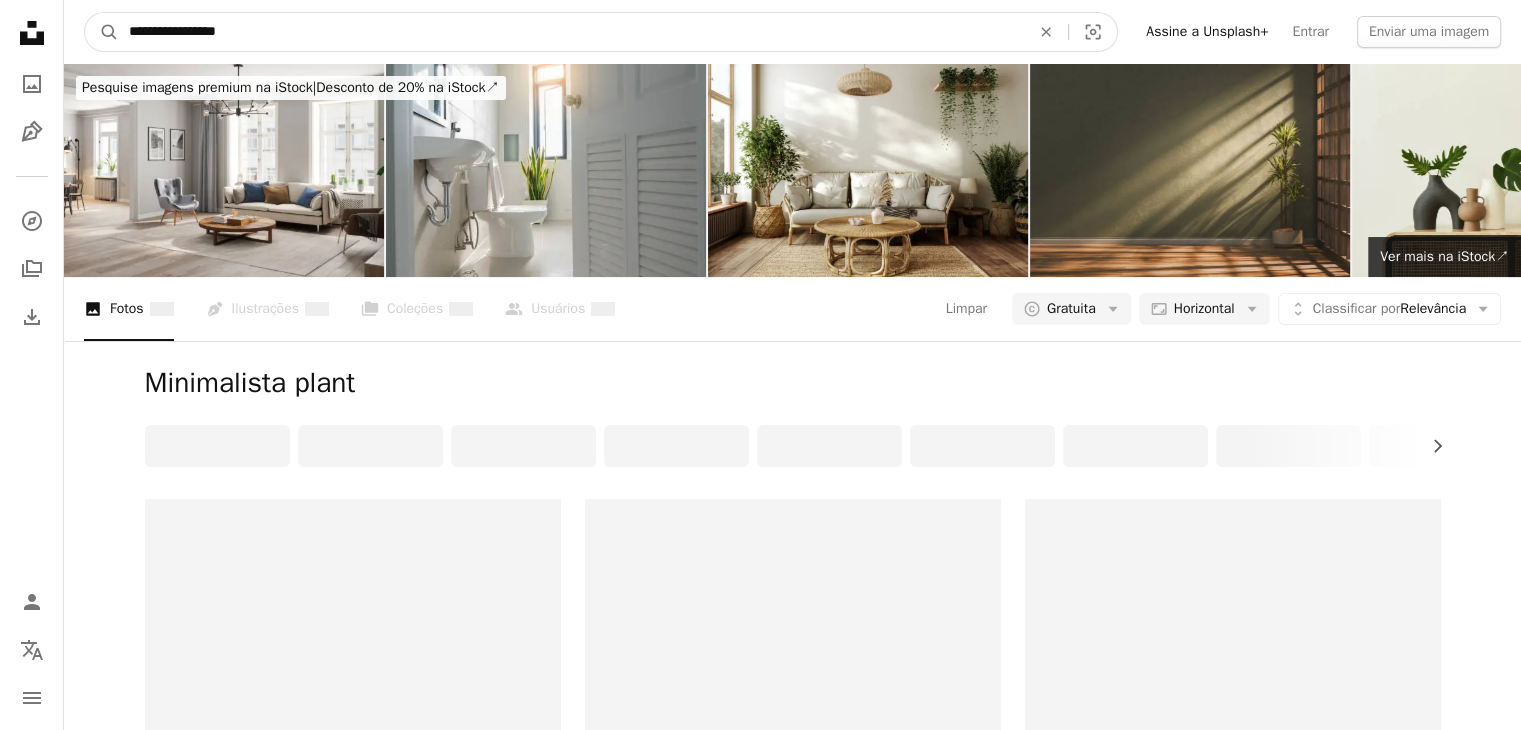 click on "**********" at bounding box center [571, 32] 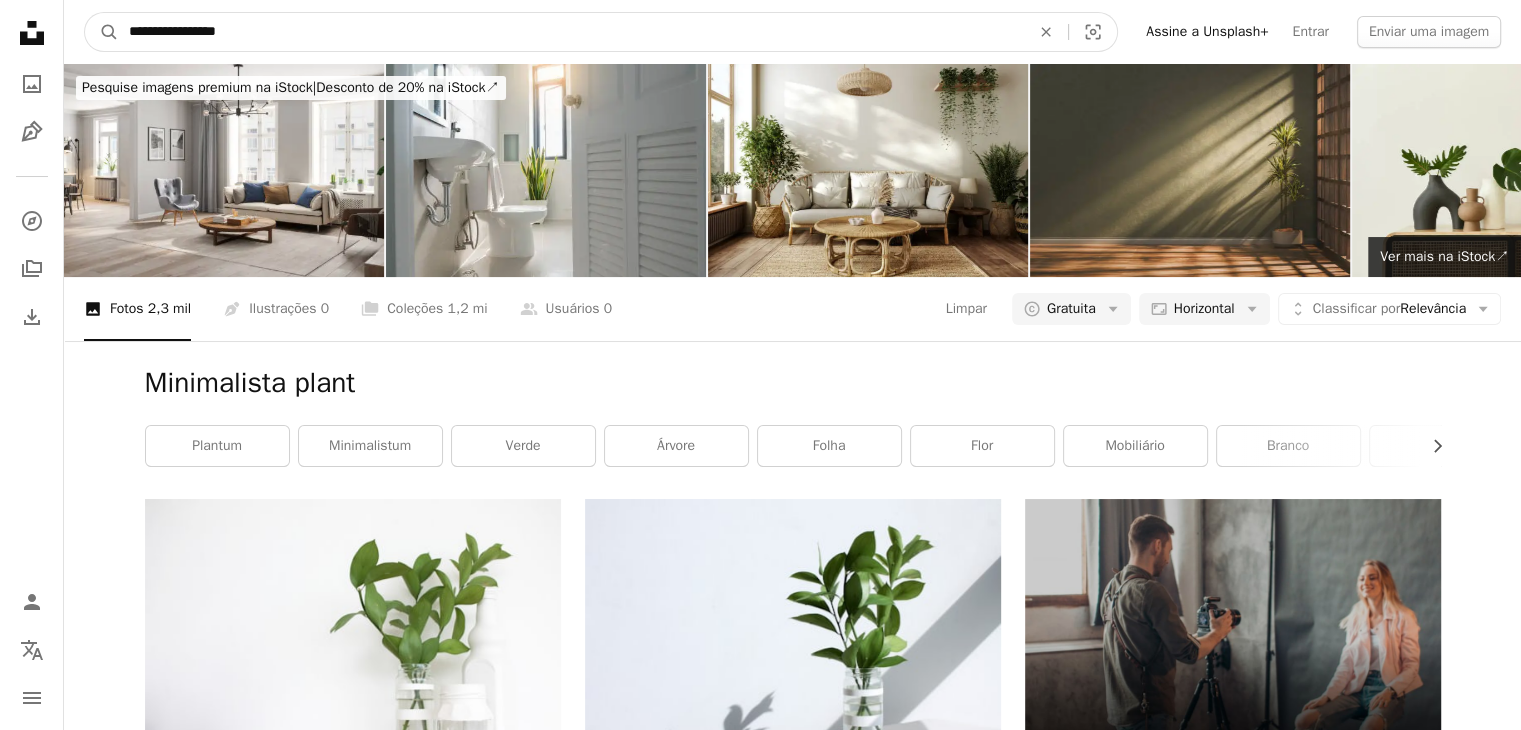 type on "**********" 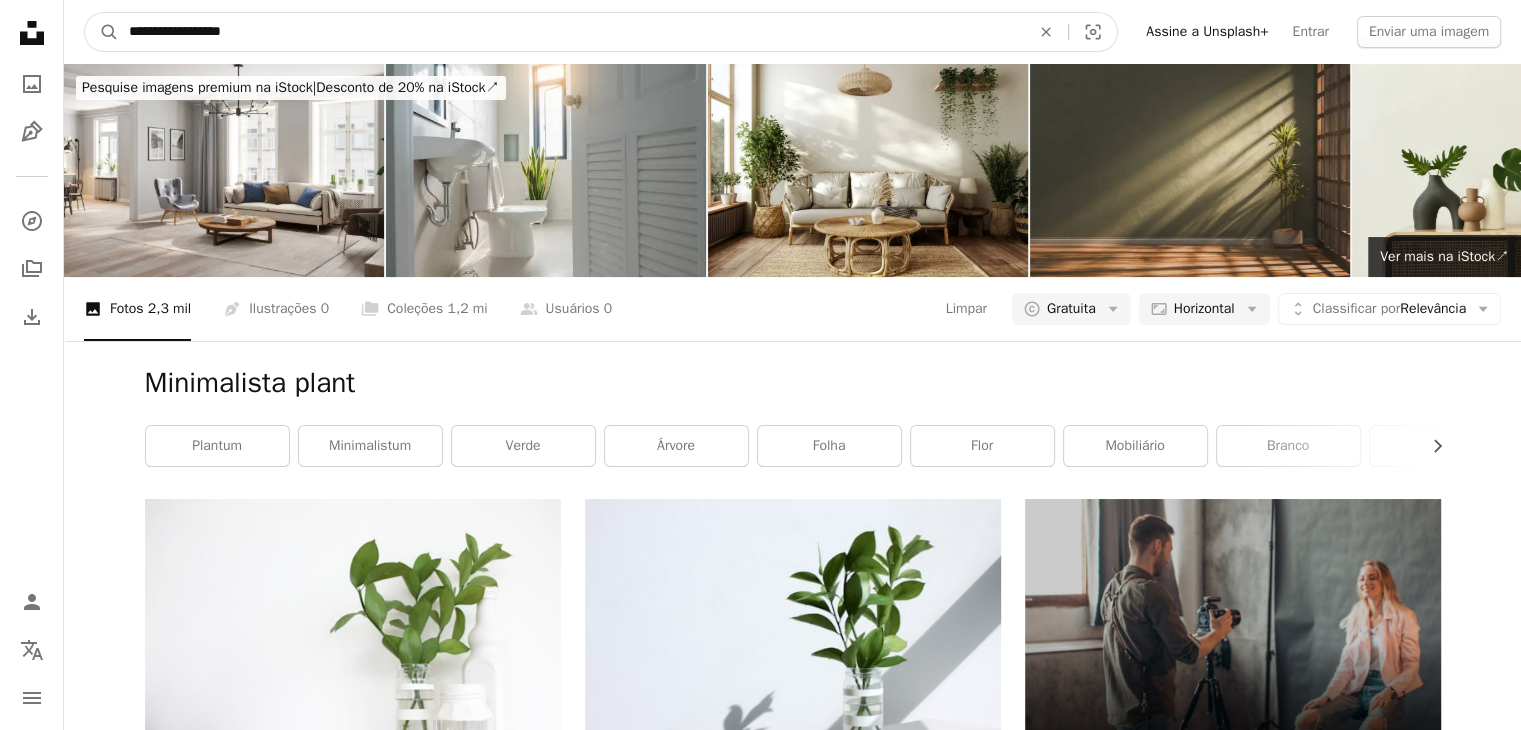 click on "A magnifying glass" at bounding box center (102, 32) 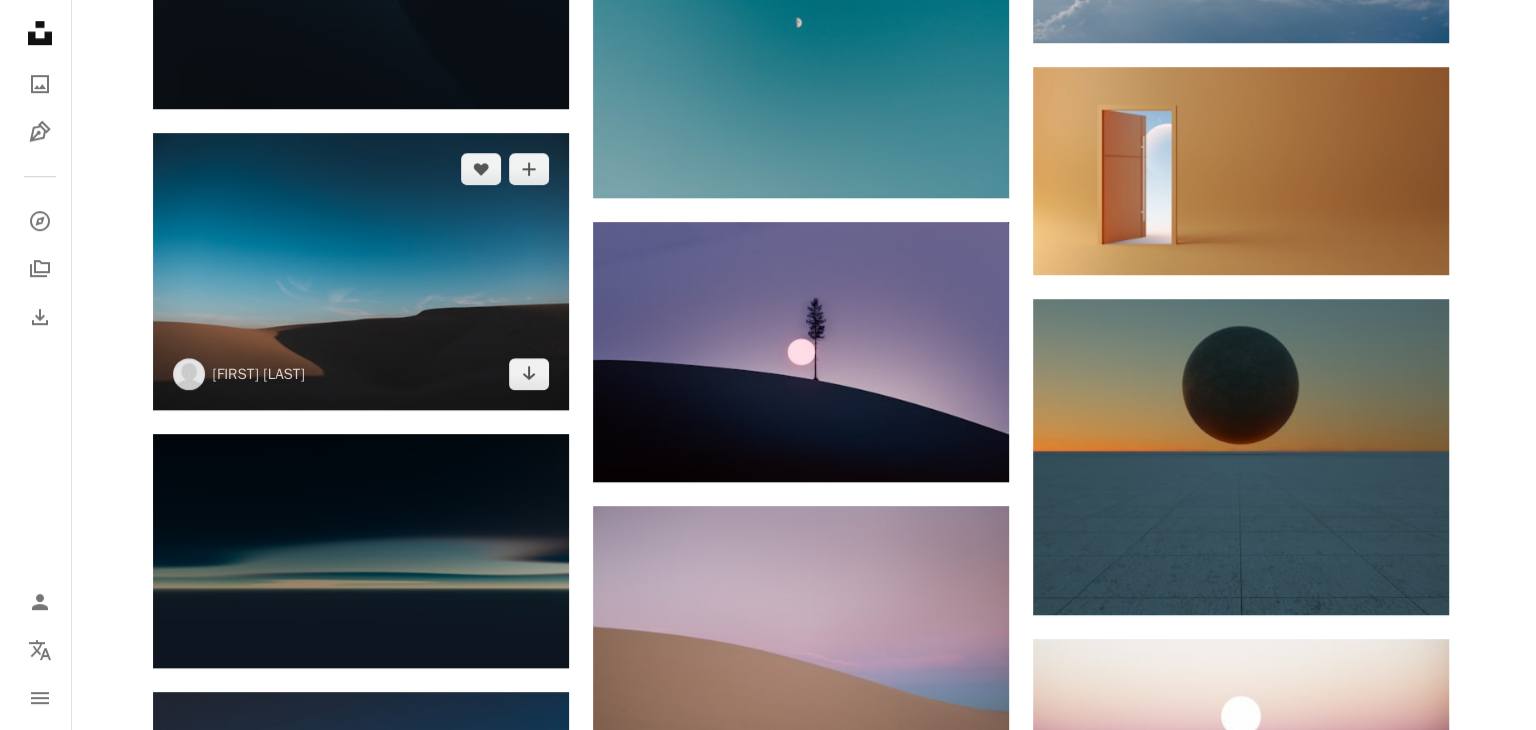 scroll, scrollTop: 1300, scrollLeft: 0, axis: vertical 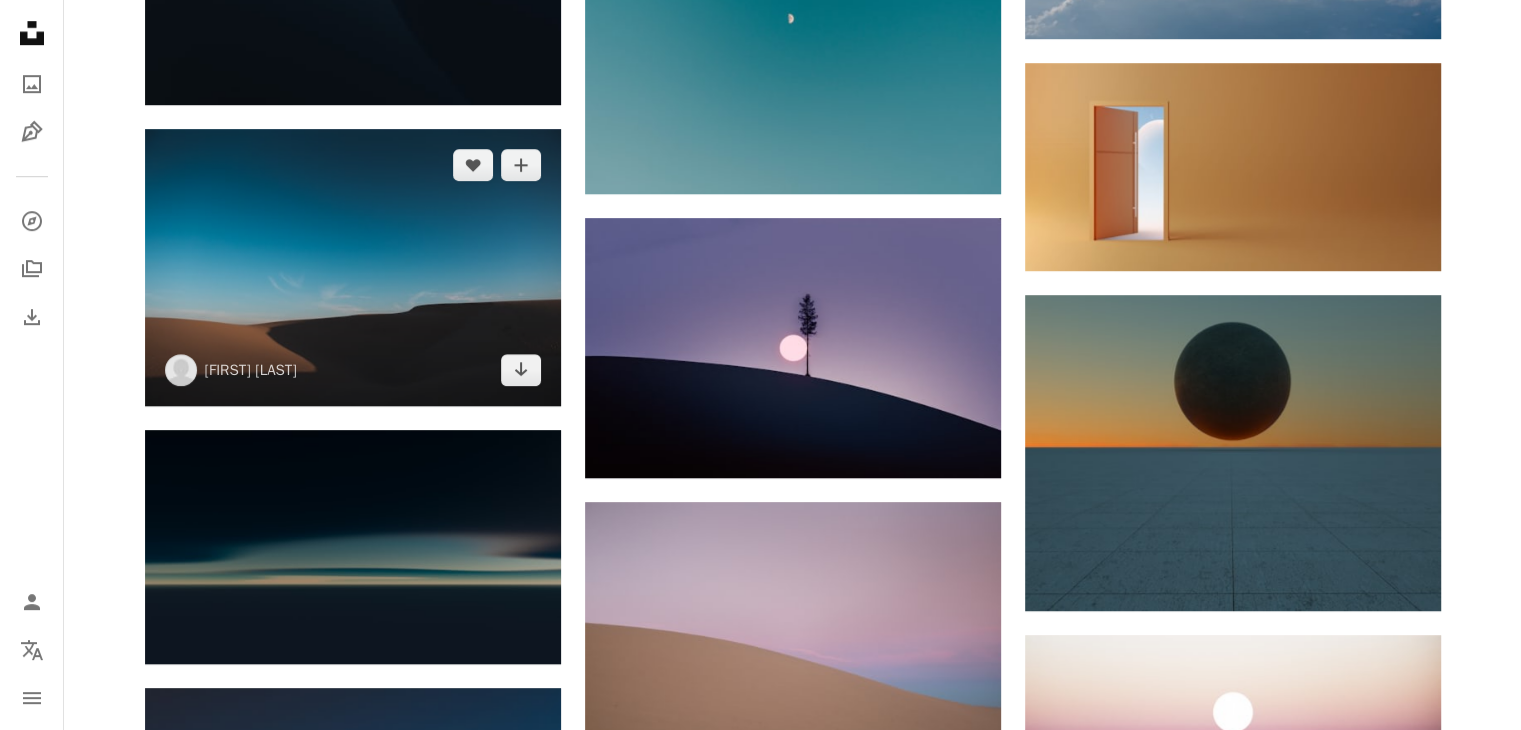 click at bounding box center [353, 267] 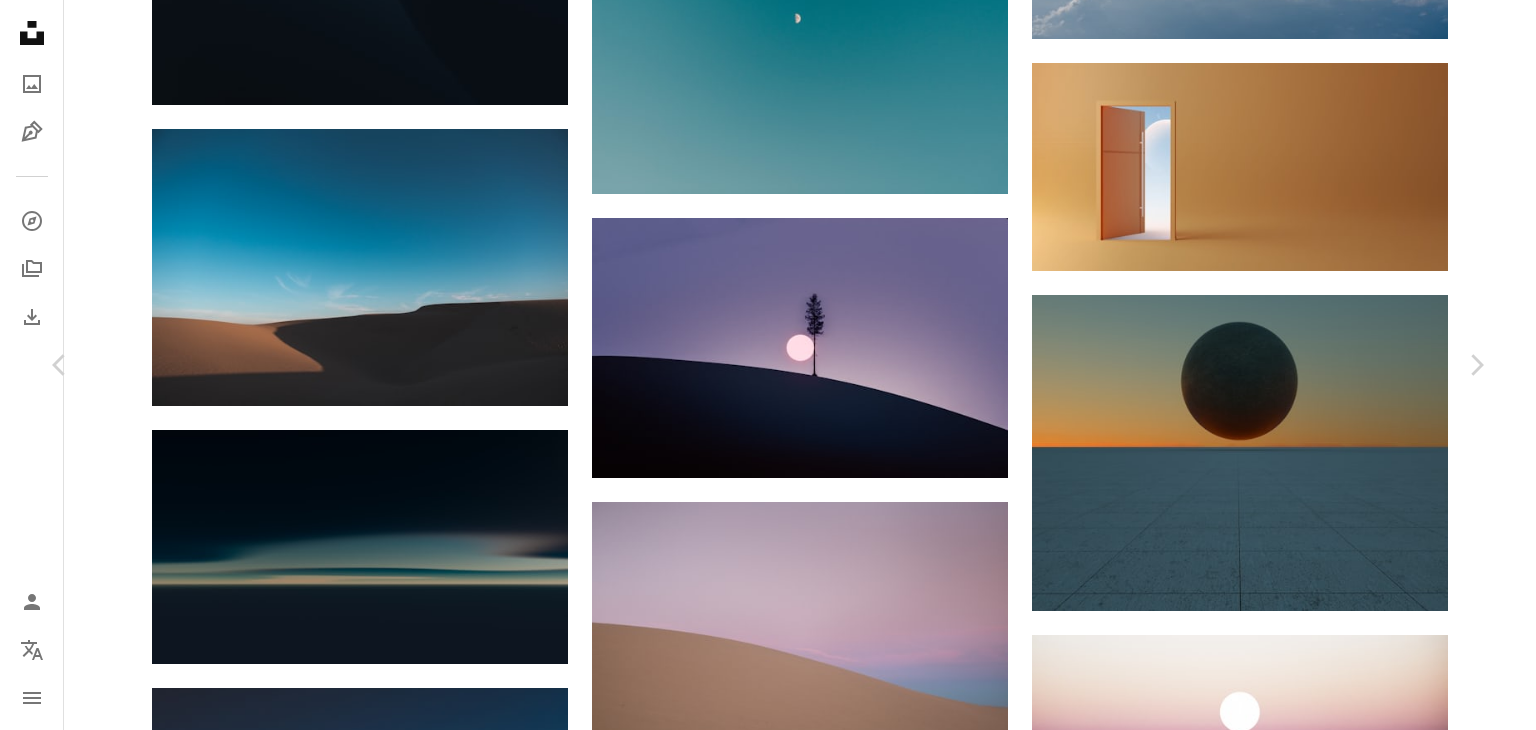 click on "Baixar gratuitamente" at bounding box center (1270, 2872) 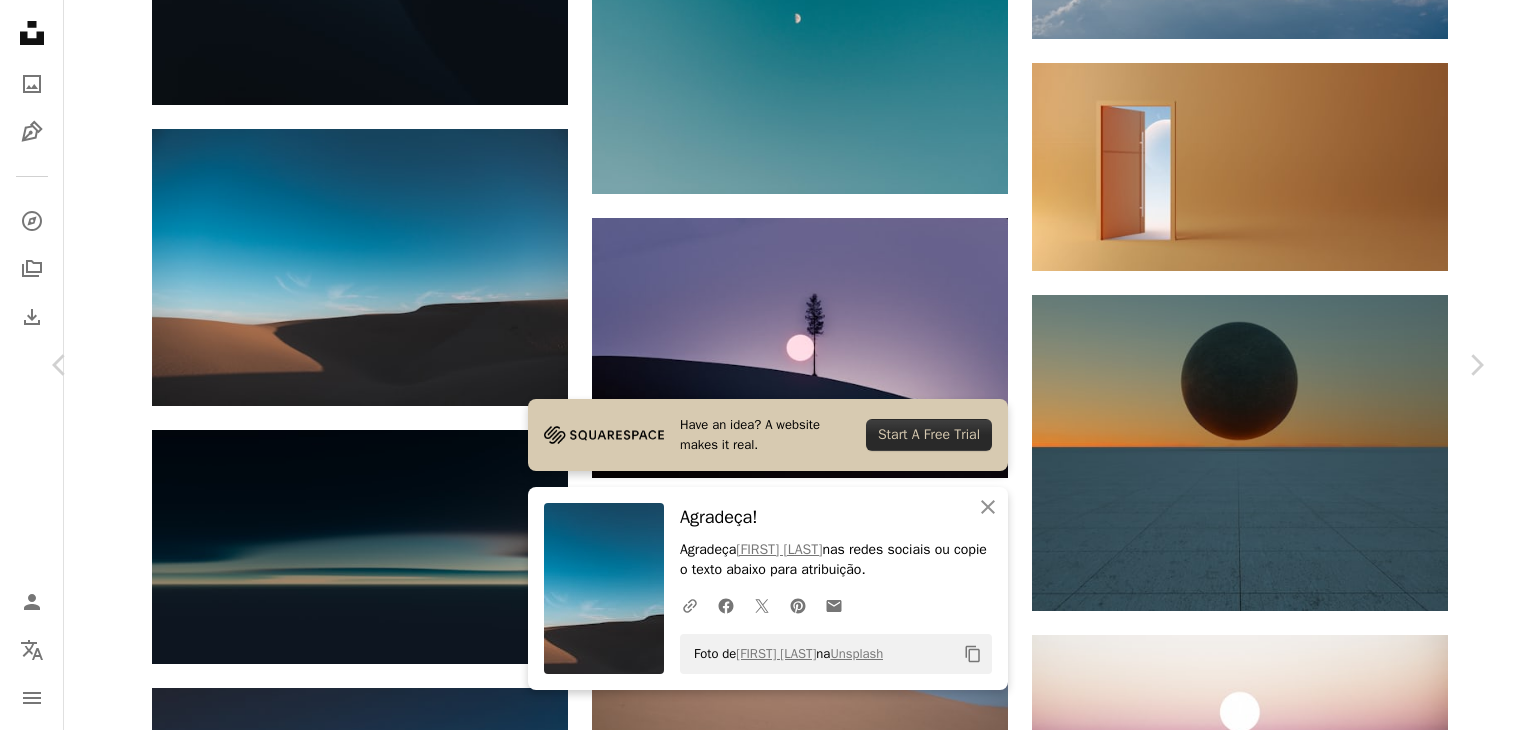 scroll, scrollTop: 2944, scrollLeft: 0, axis: vertical 